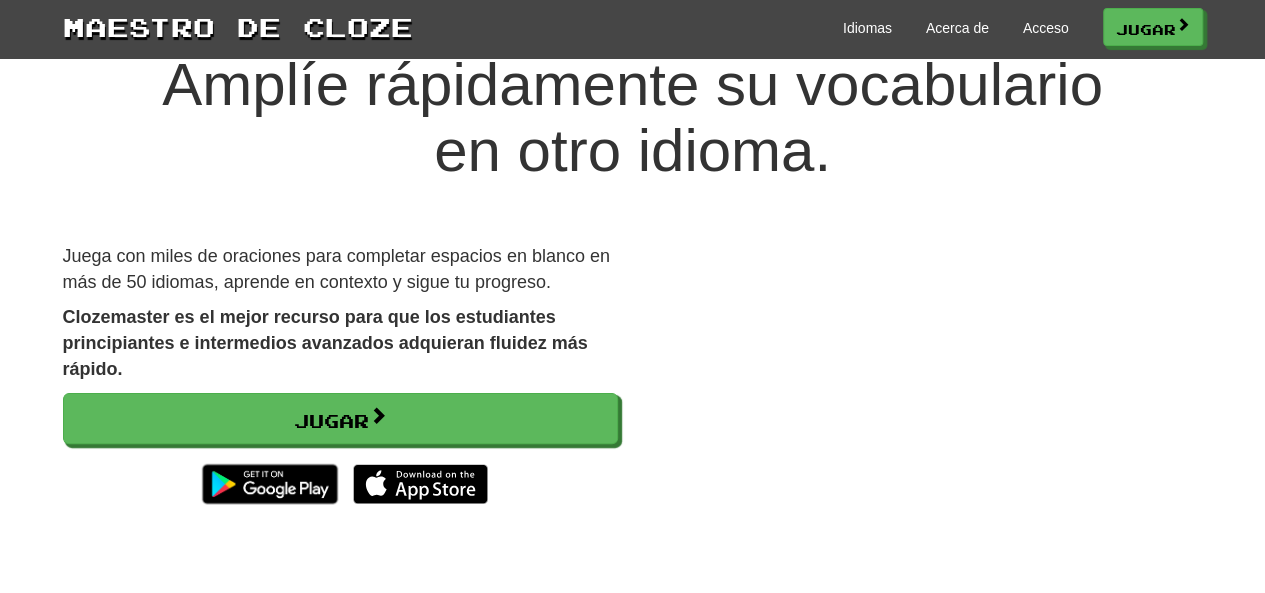 scroll, scrollTop: 100, scrollLeft: 0, axis: vertical 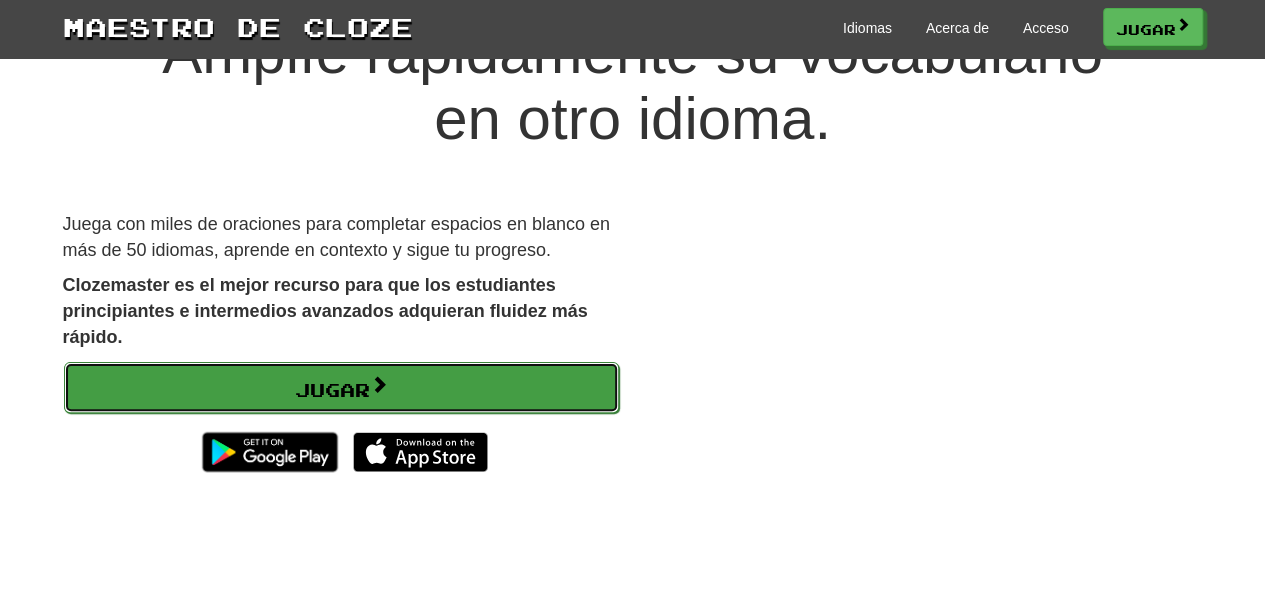 click at bounding box center [379, 384] 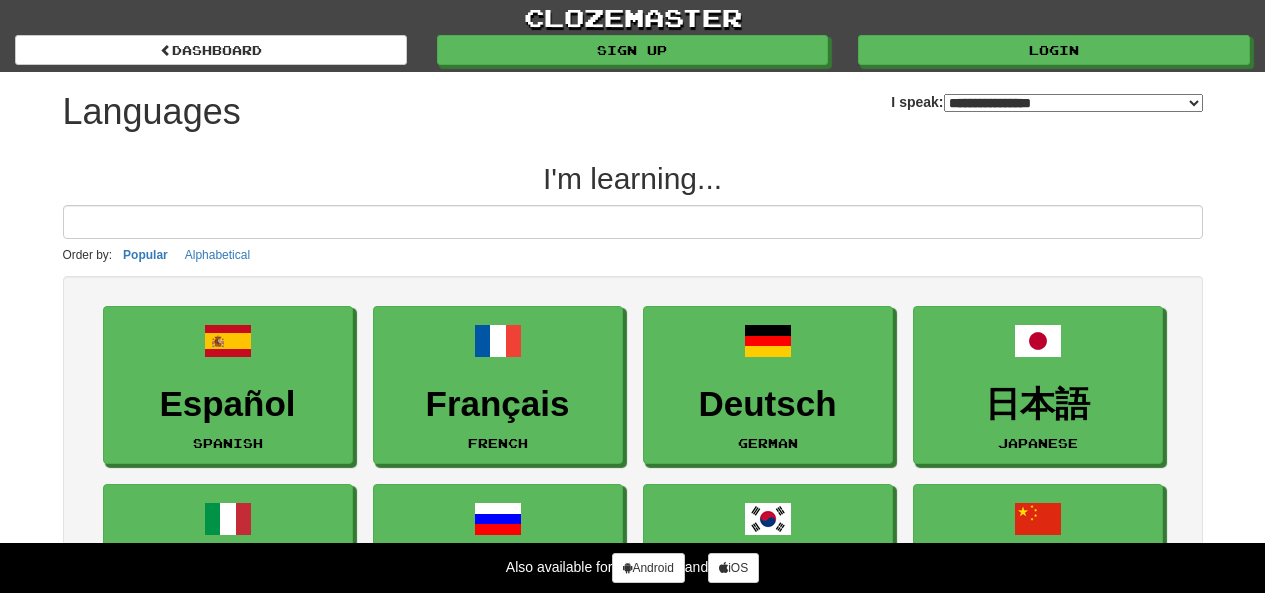 select on "*******" 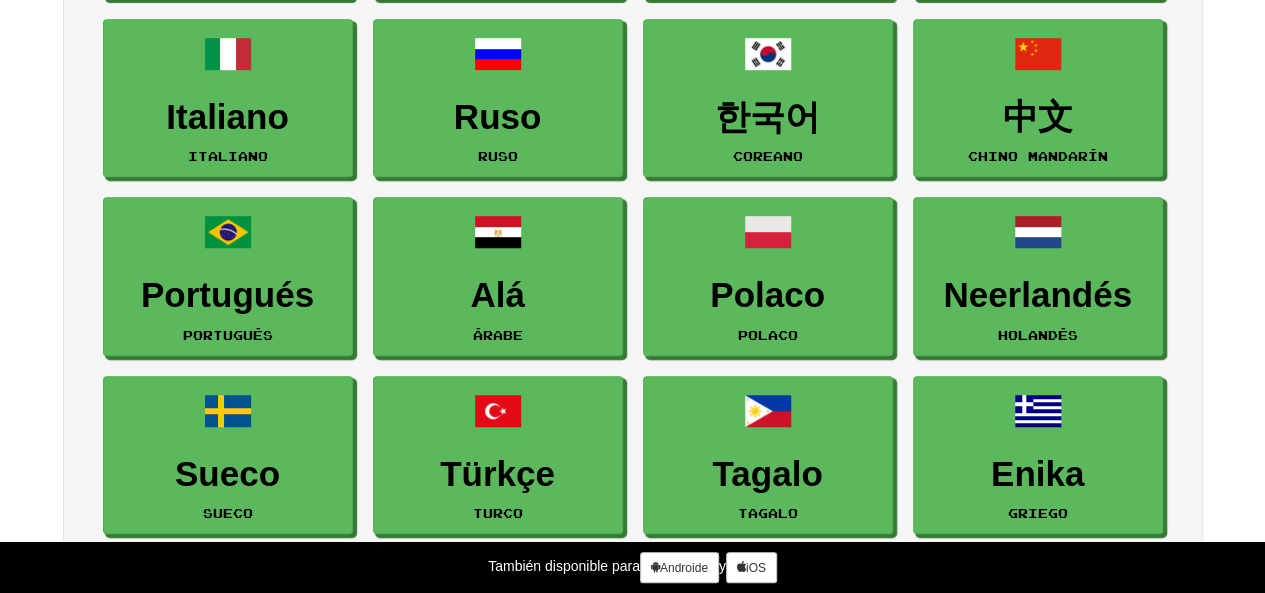 scroll, scrollTop: 0, scrollLeft: 0, axis: both 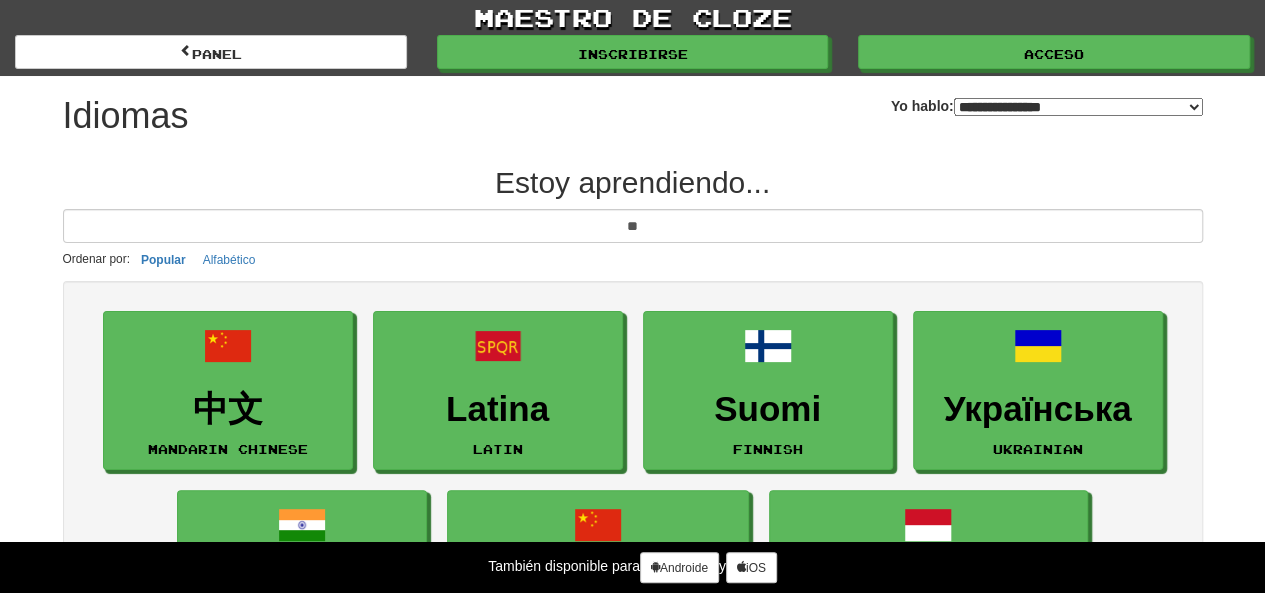 type on "*" 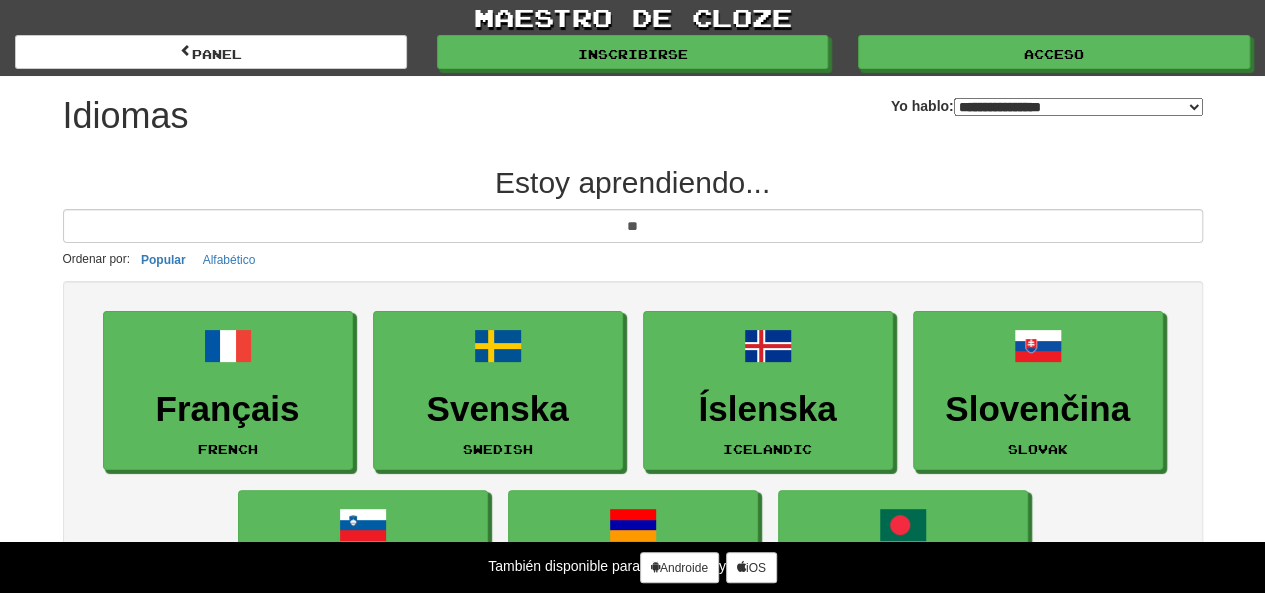 type on "*" 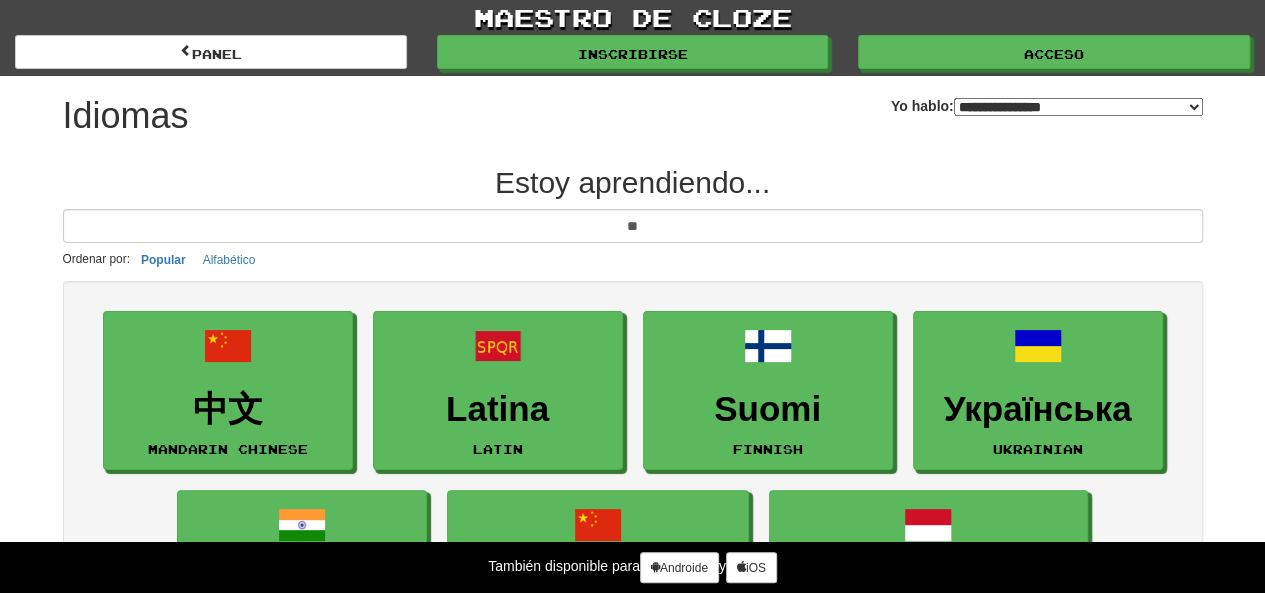 type on "*" 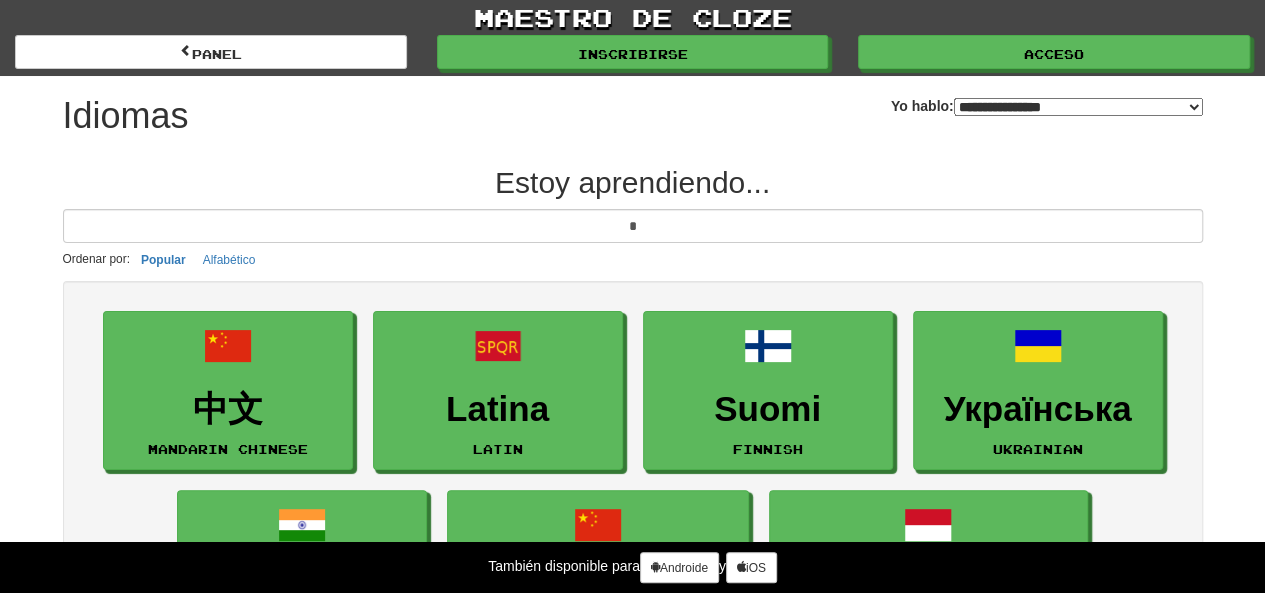 type 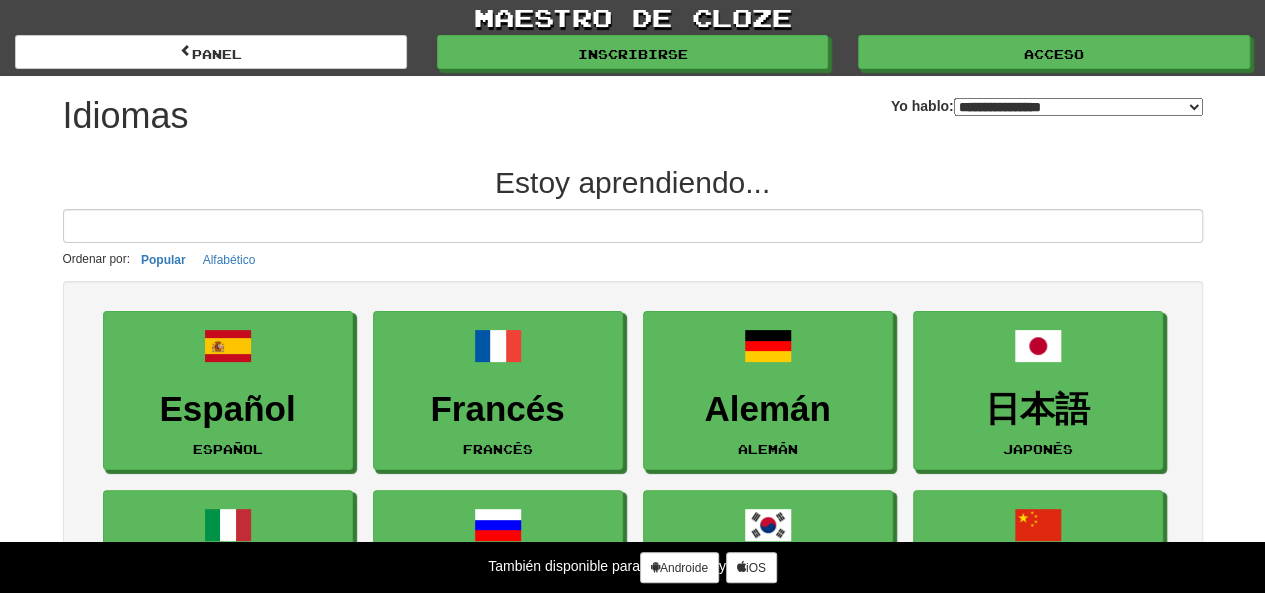 click on "**********" at bounding box center (1078, 107) 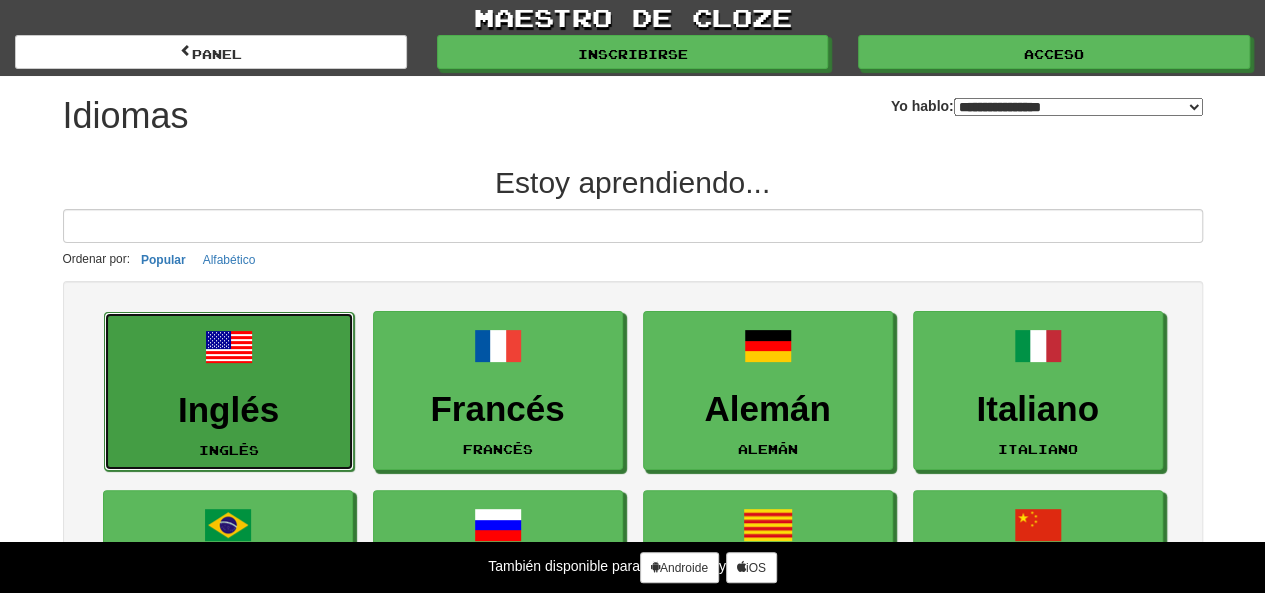 click on "Inglés Inglés" at bounding box center [229, 391] 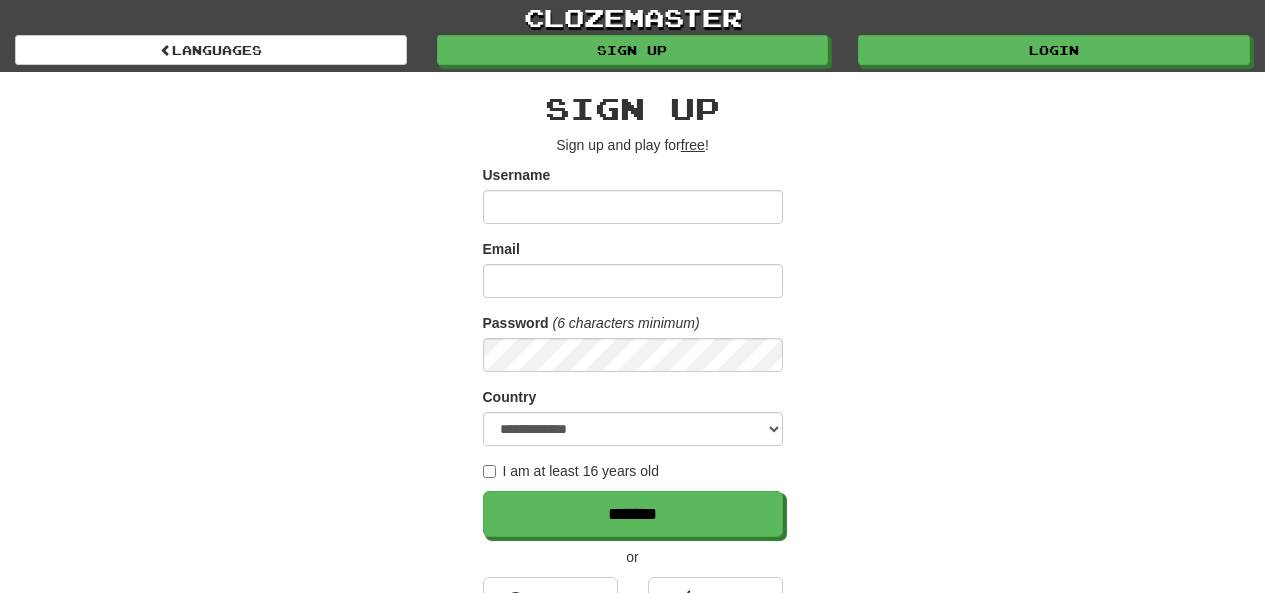 scroll, scrollTop: 0, scrollLeft: 0, axis: both 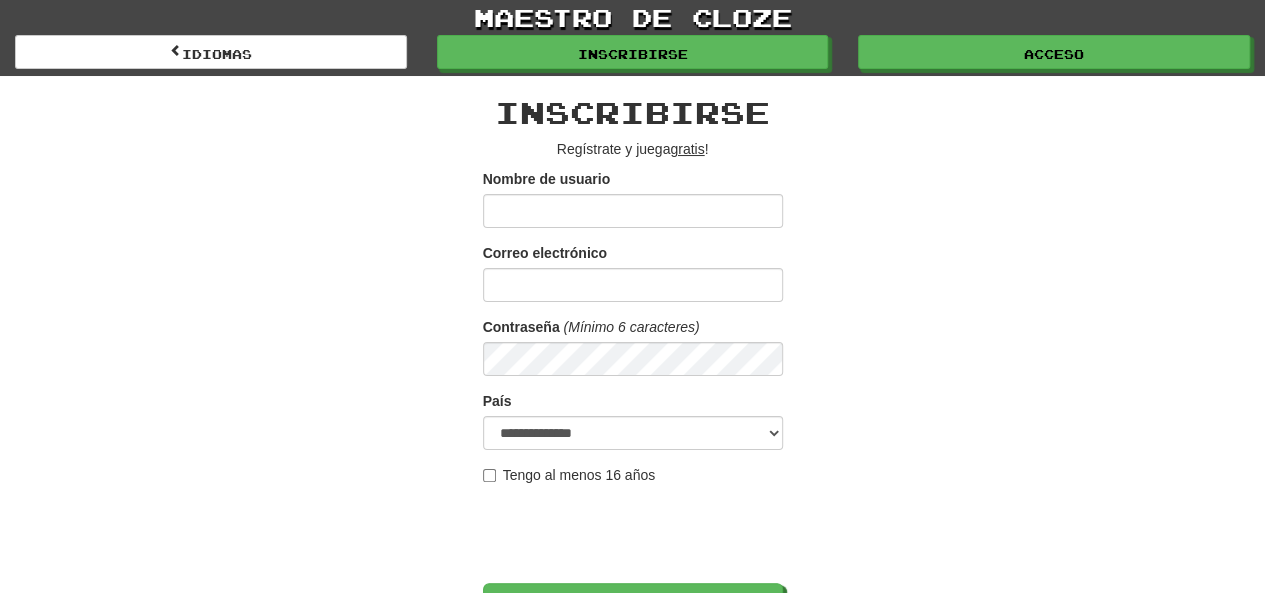 click on "gratis" at bounding box center [687, 149] 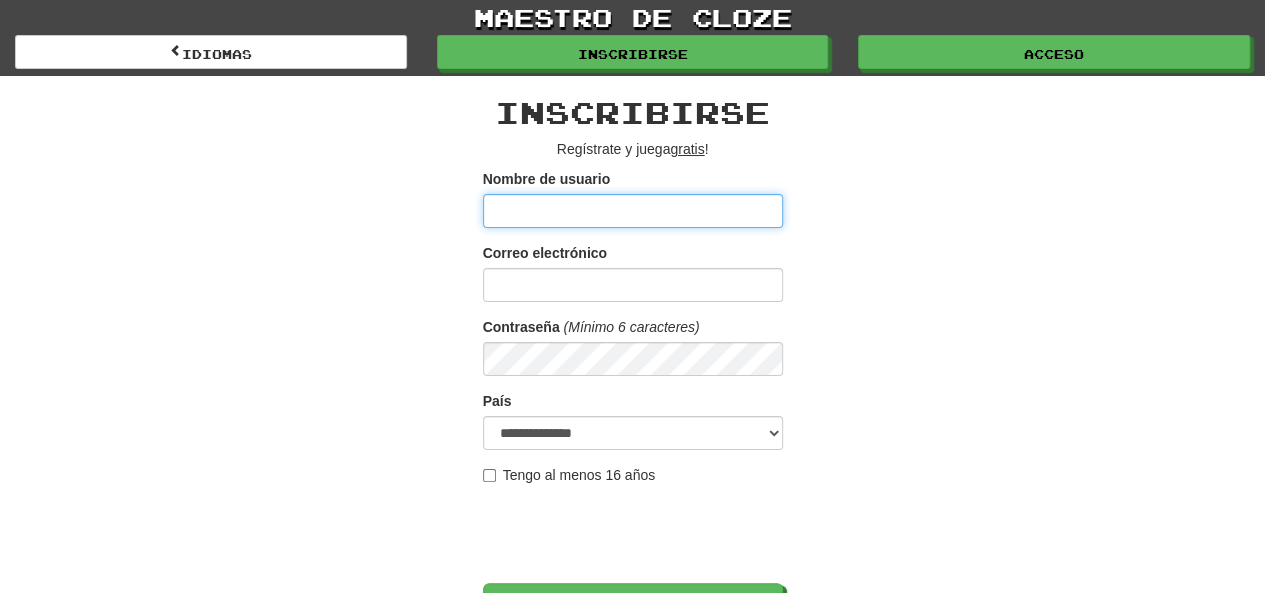 click on "Nombre de usuario" at bounding box center (633, 211) 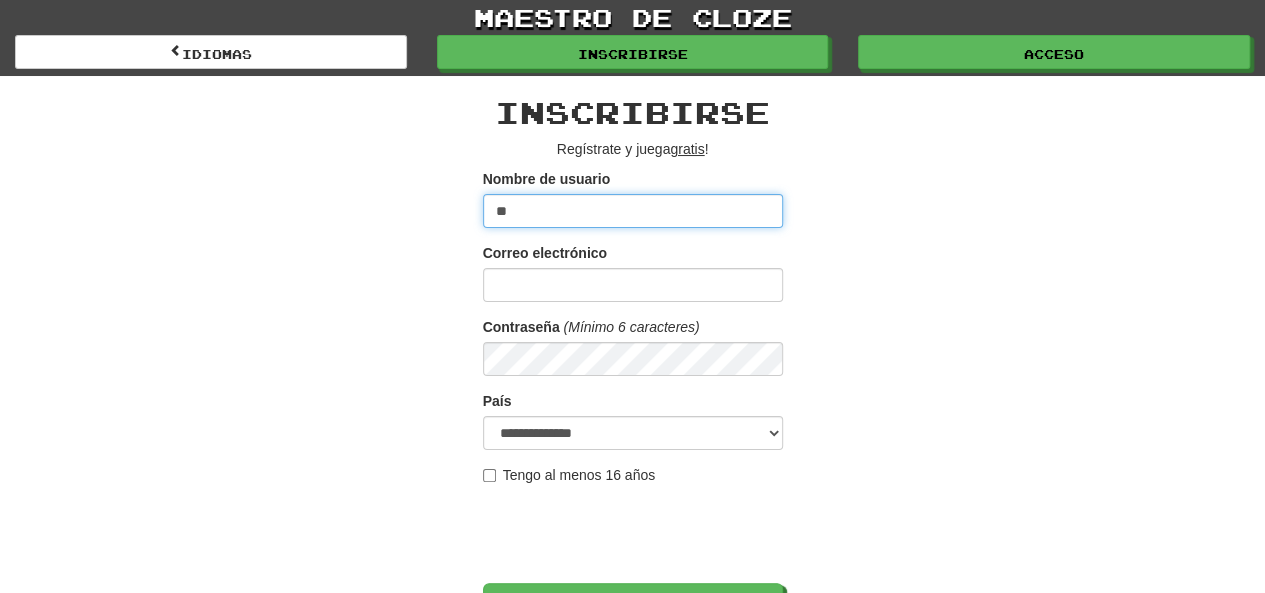 type on "*" 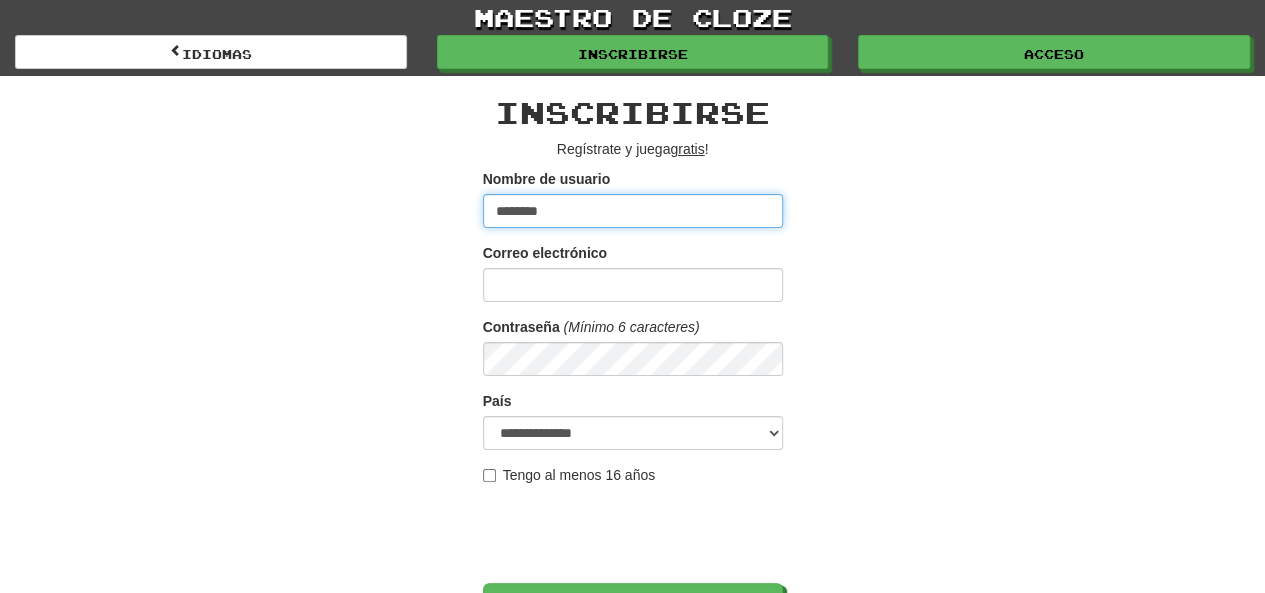 click on "********" at bounding box center (633, 211) 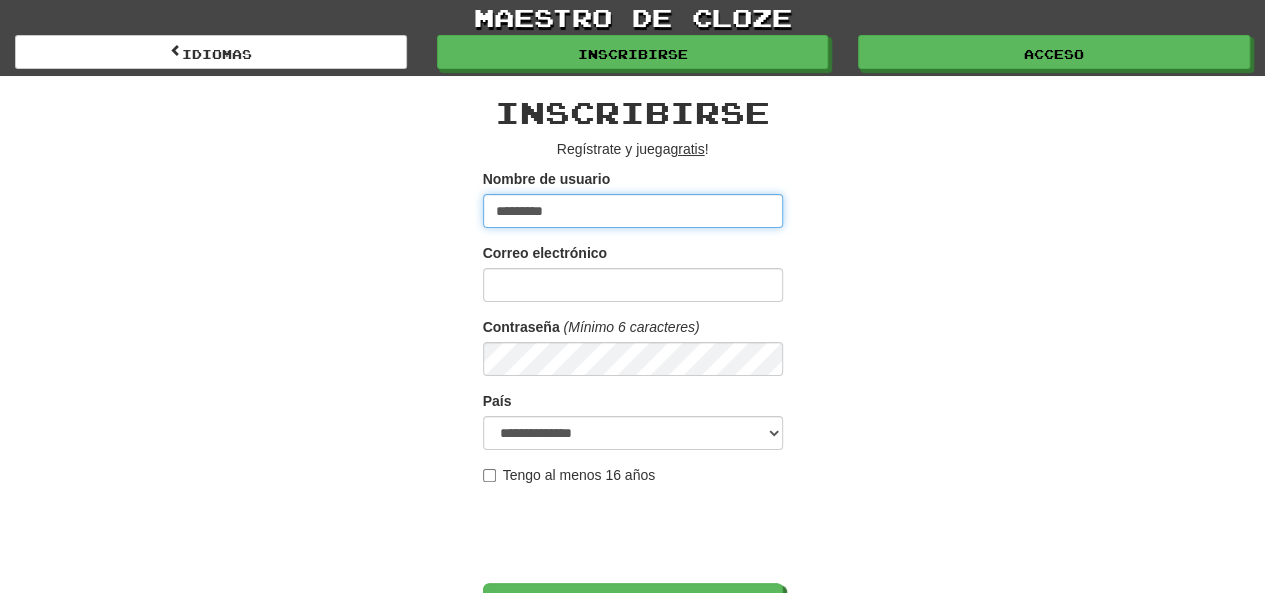 click on "*********" at bounding box center (633, 211) 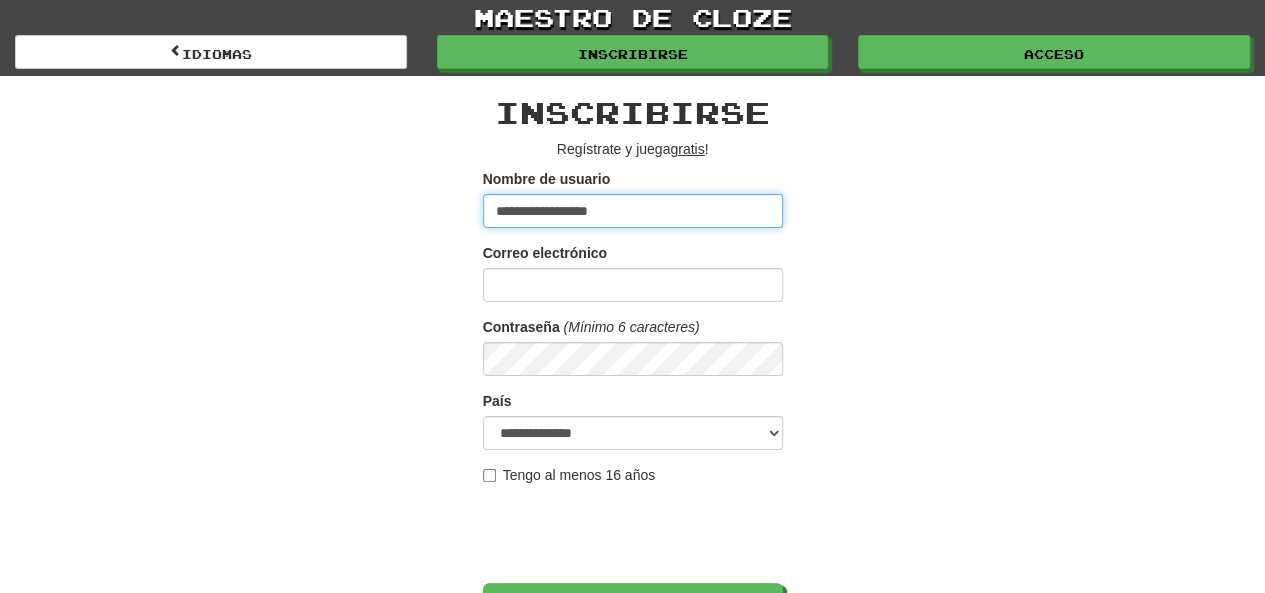 type on "**********" 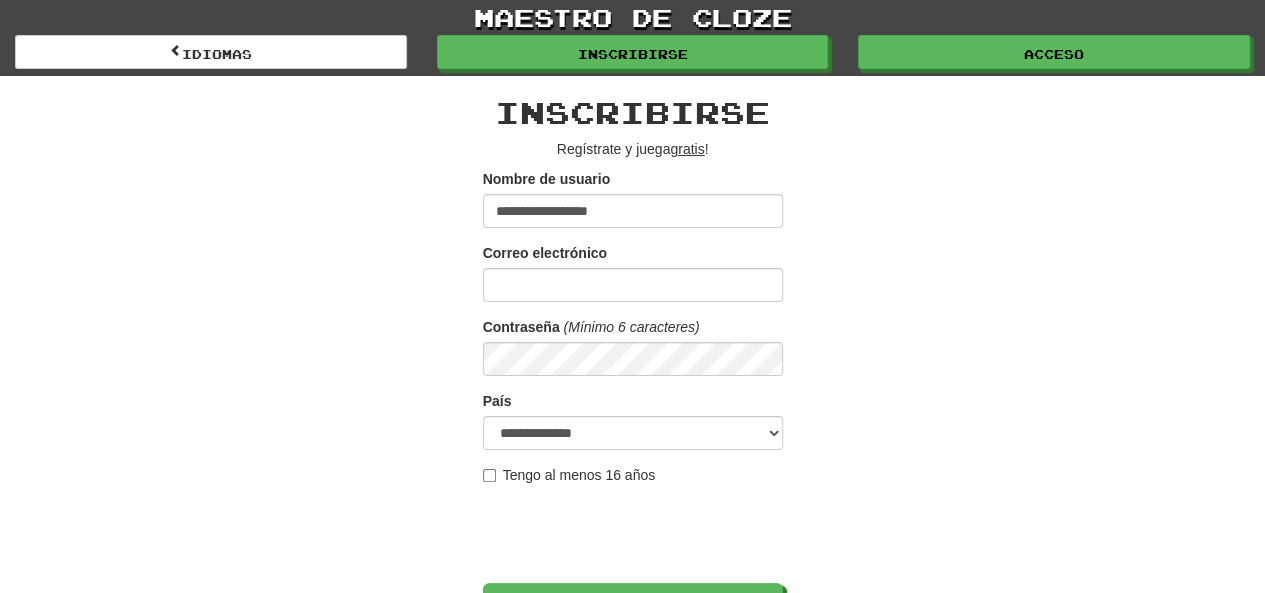 click on "Correo electrónico" at bounding box center [633, 272] 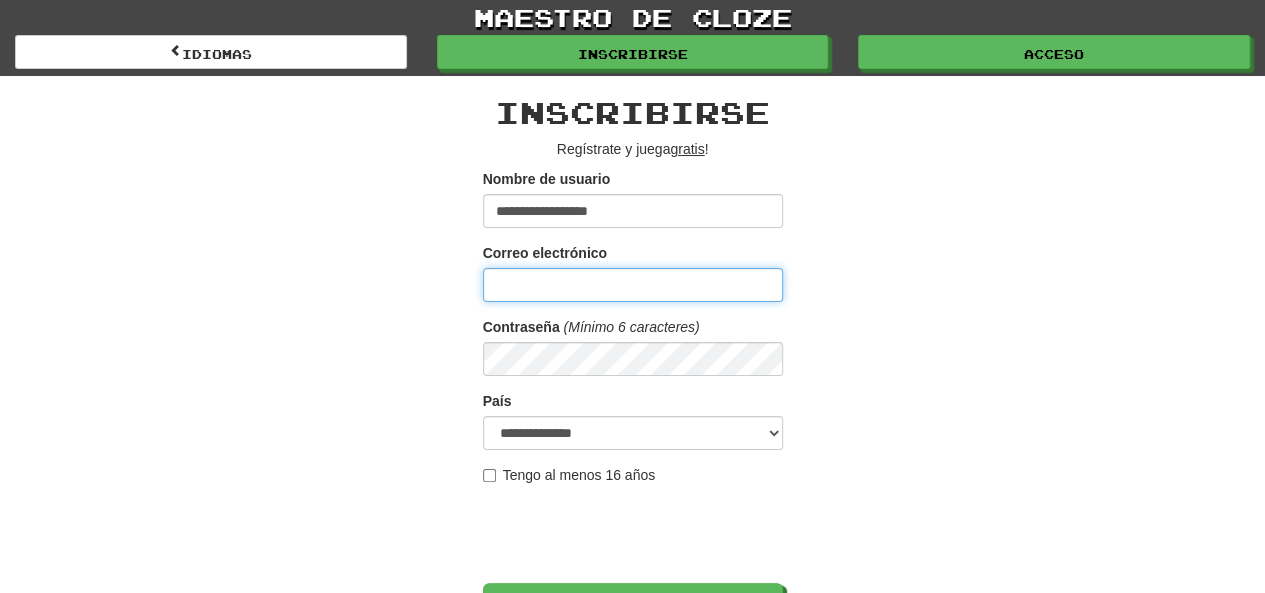 click on "Correo electrónico" at bounding box center (633, 285) 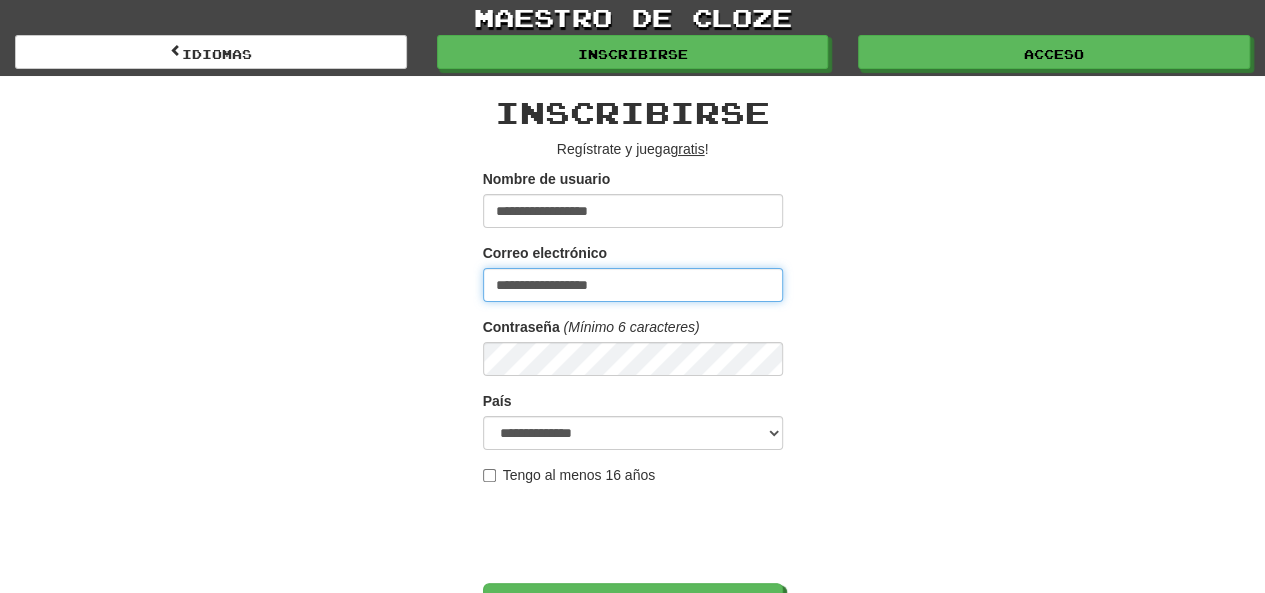 type on "**********" 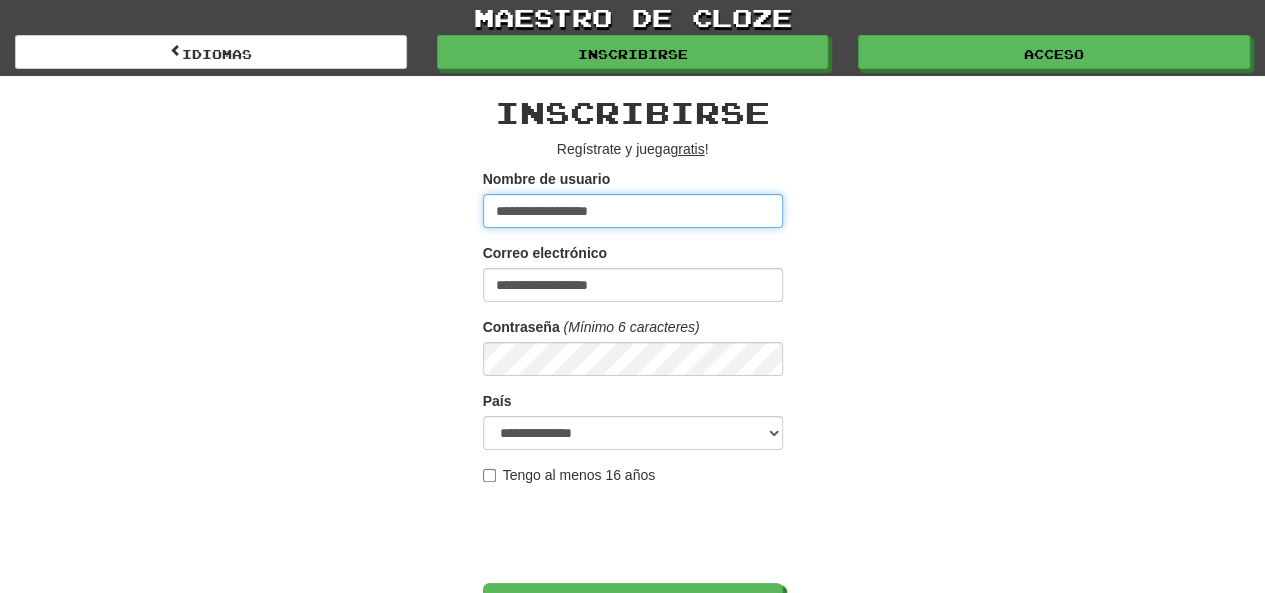 drag, startPoint x: 657, startPoint y: 214, endPoint x: 438, endPoint y: 219, distance: 219.05707 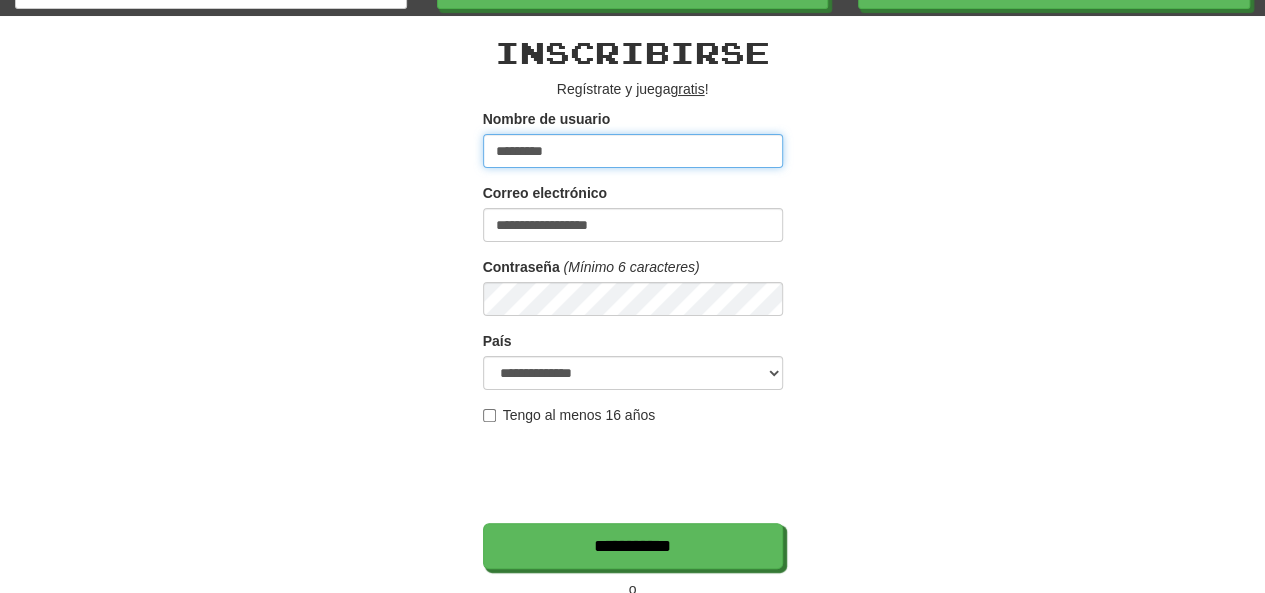scroll, scrollTop: 100, scrollLeft: 0, axis: vertical 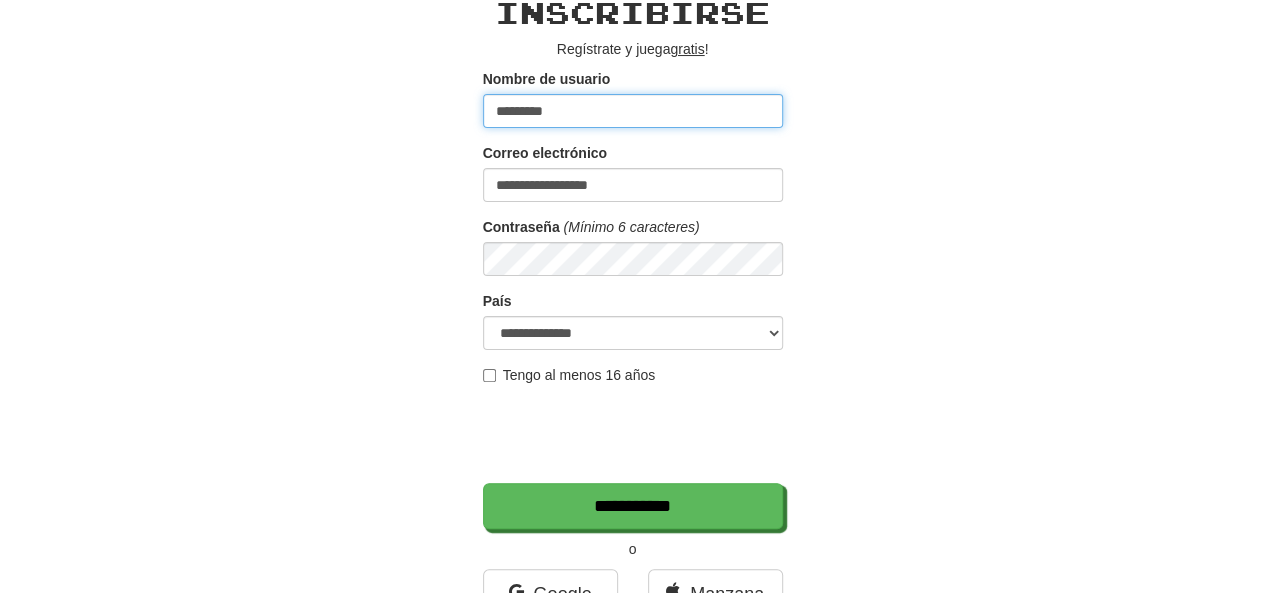 type on "*********" 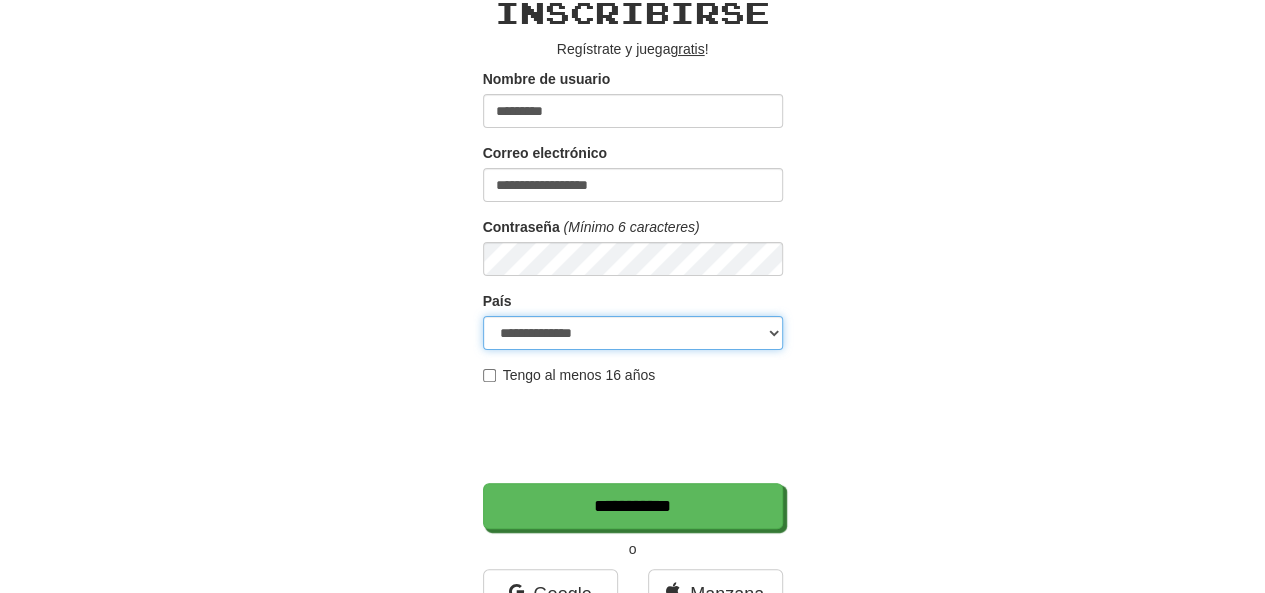 click on "**********" at bounding box center (633, 333) 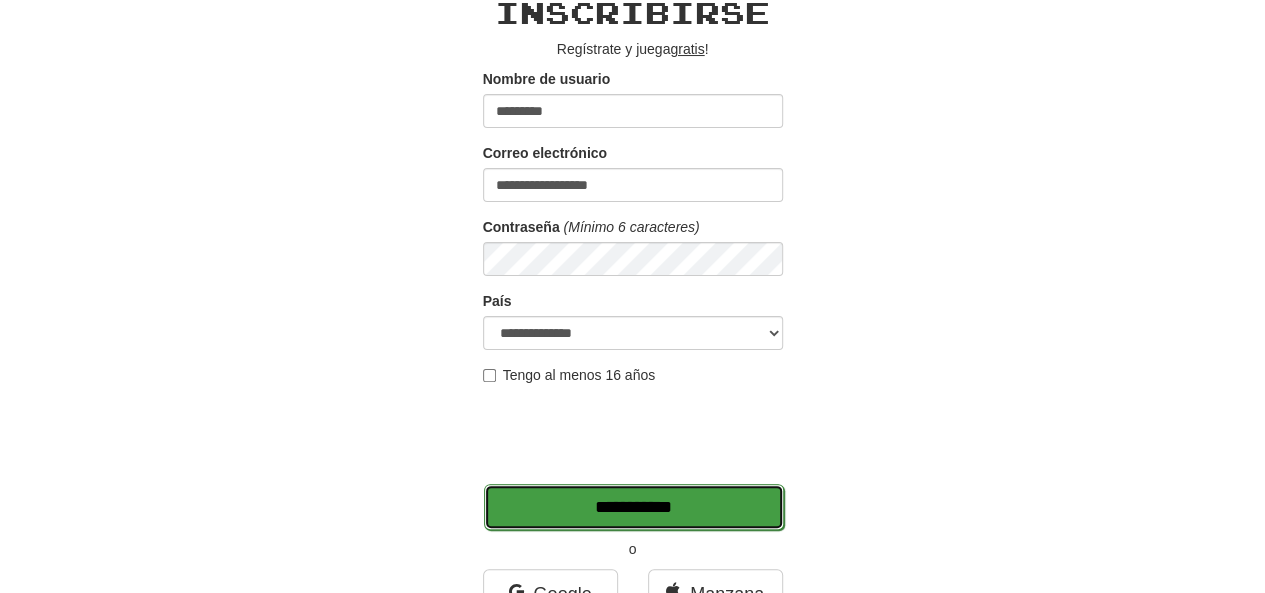 click on "**********" at bounding box center (634, 507) 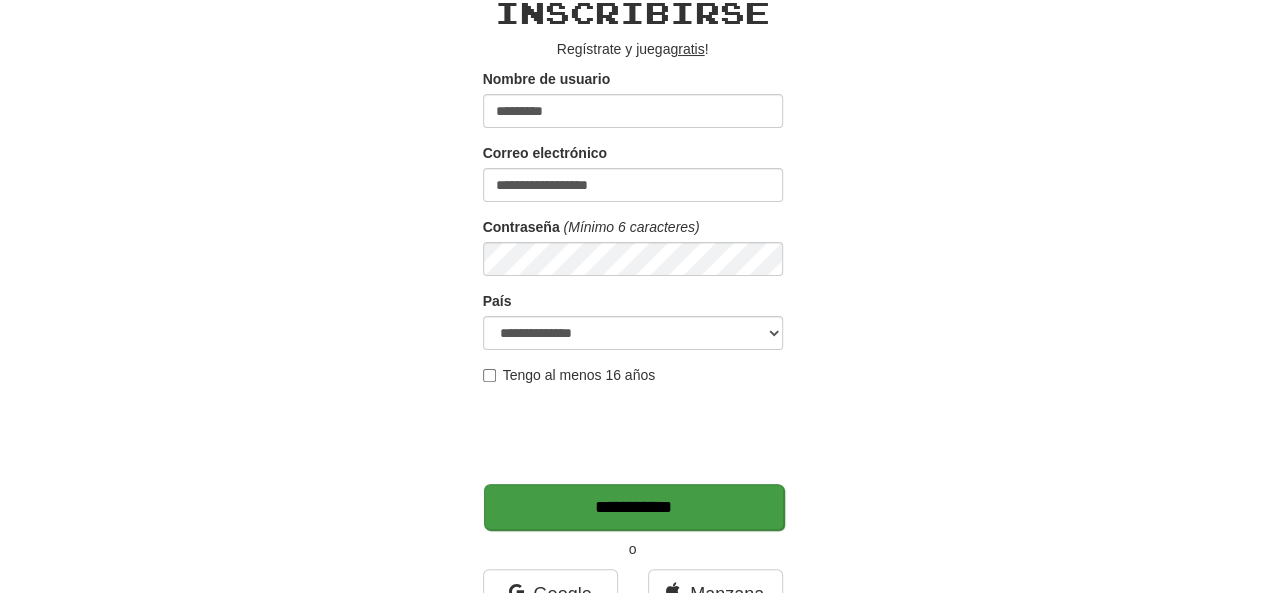 type on "*******" 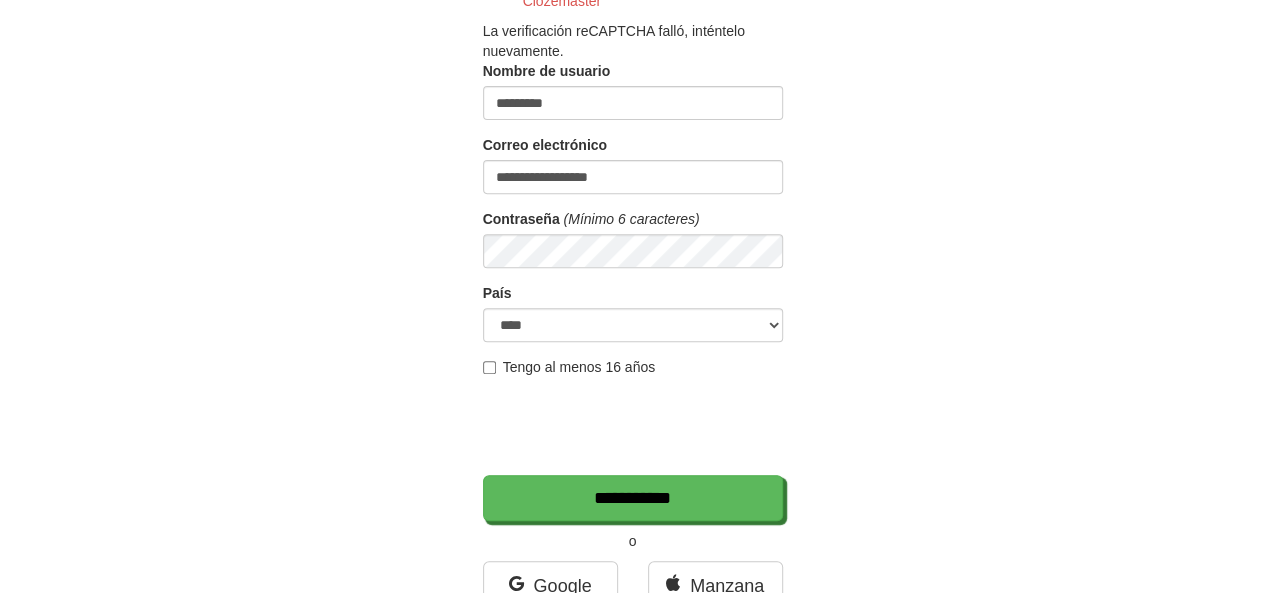 scroll, scrollTop: 403, scrollLeft: 0, axis: vertical 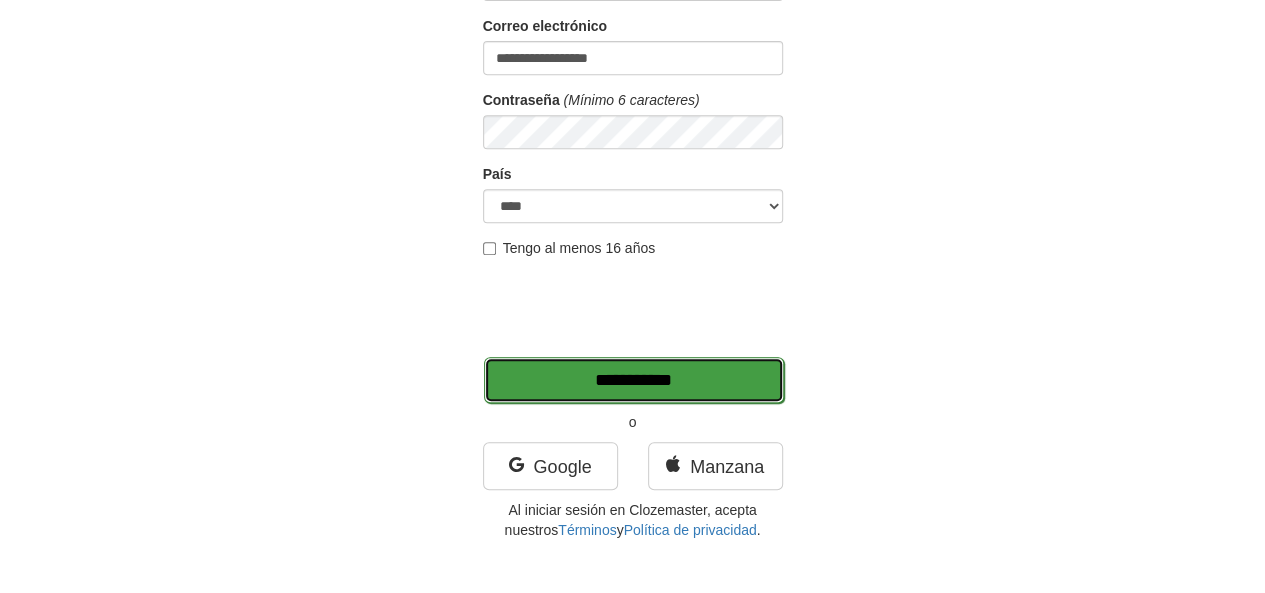 click on "**********" at bounding box center (634, 380) 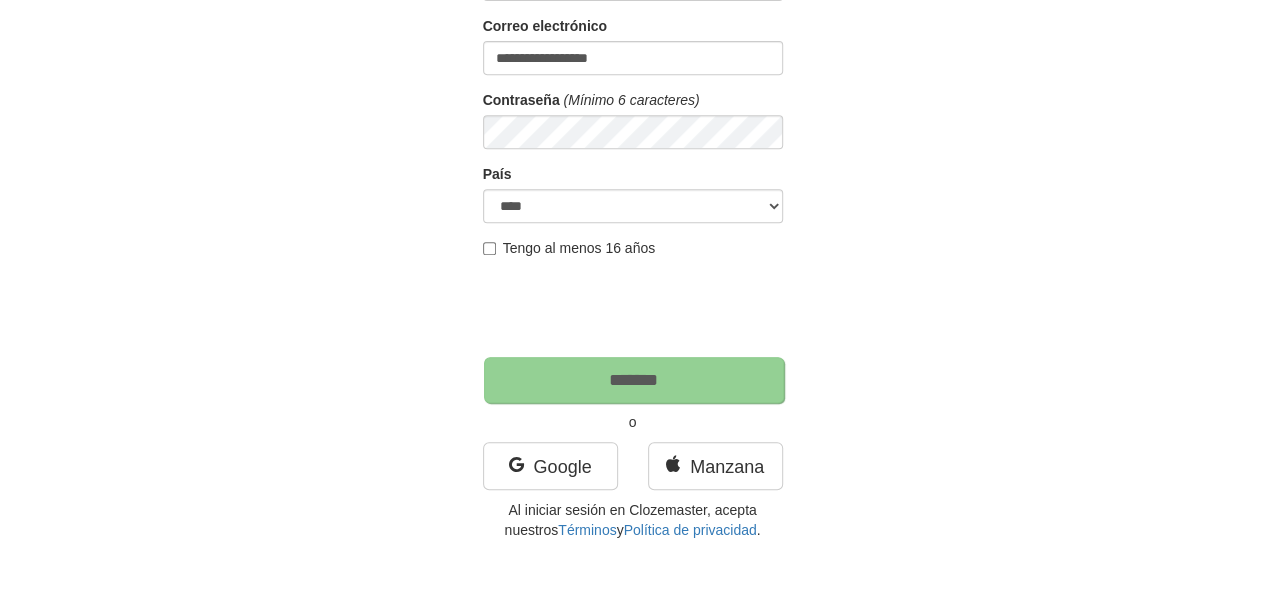 type on "*******" 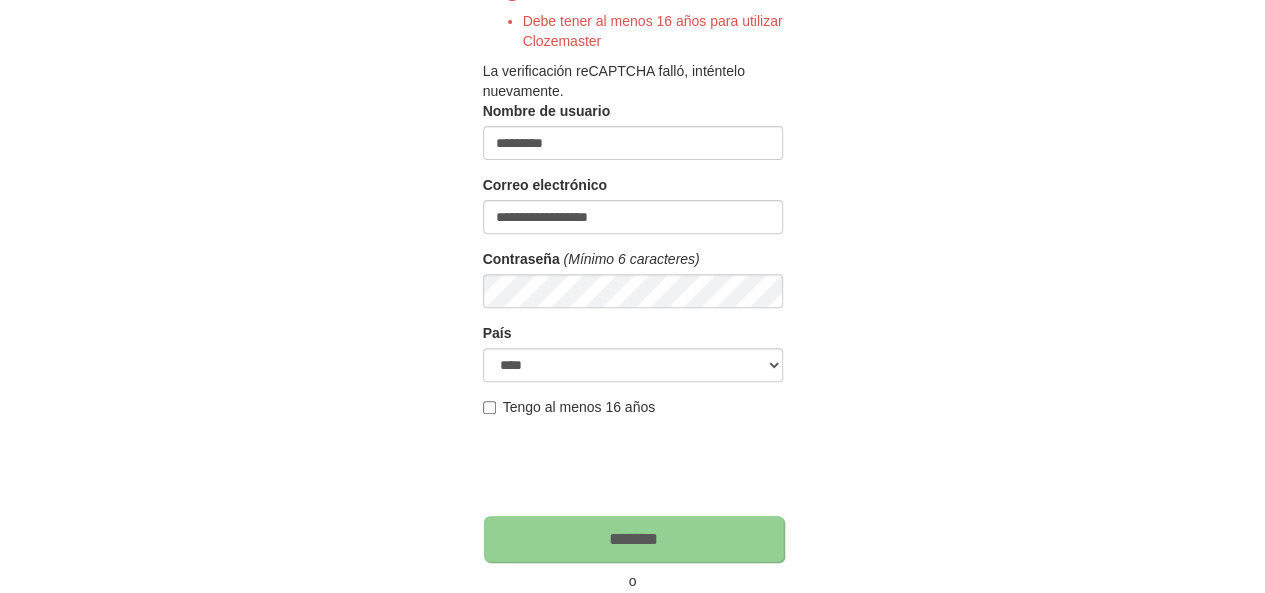 scroll, scrollTop: 203, scrollLeft: 0, axis: vertical 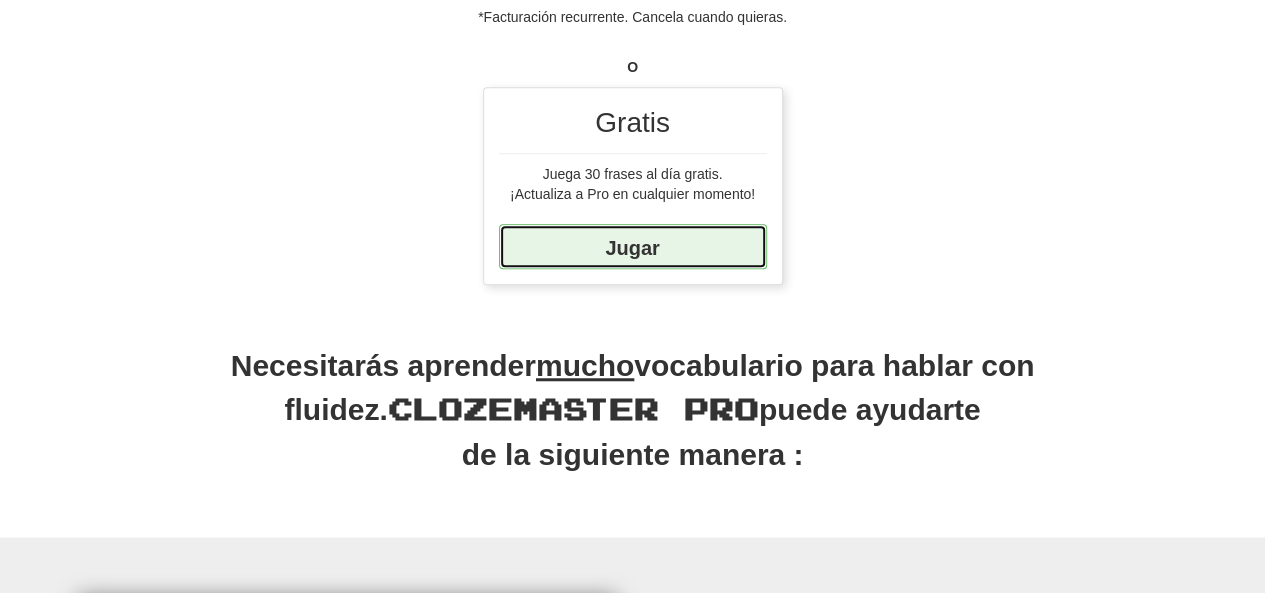 click on "Jugar" at bounding box center [633, 246] 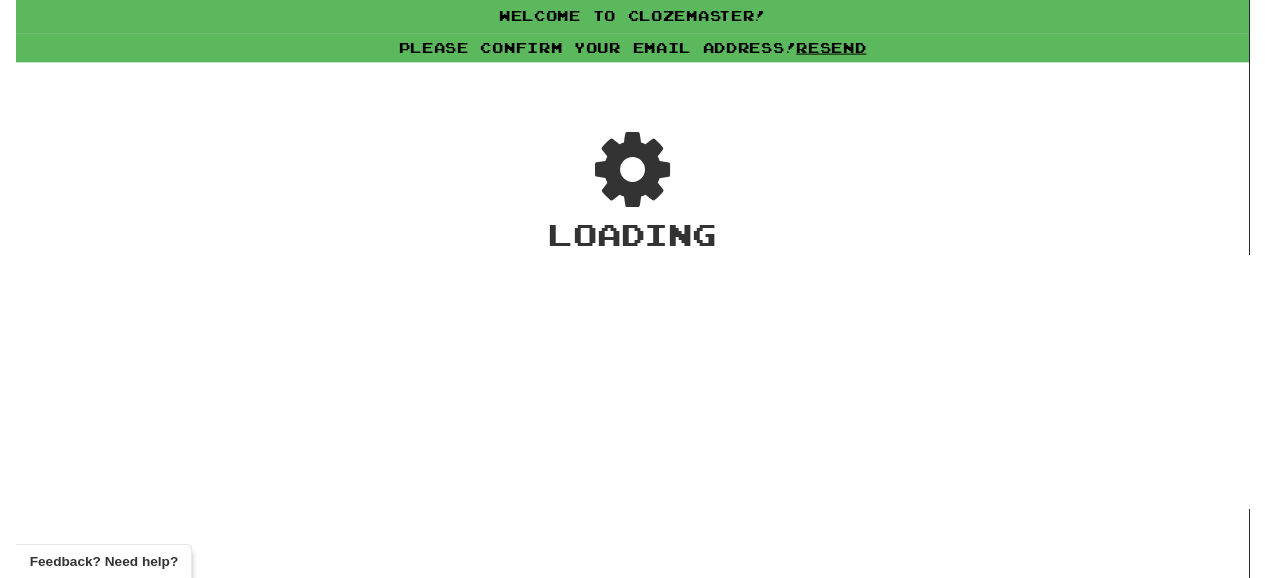 scroll, scrollTop: 0, scrollLeft: 0, axis: both 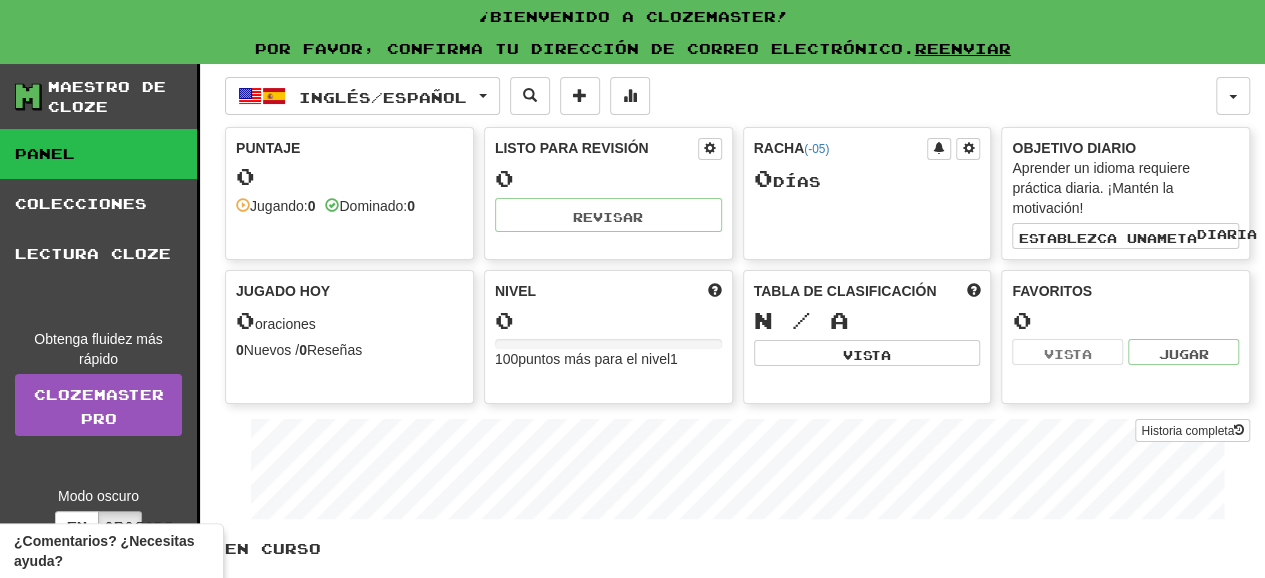click on "Panel" at bounding box center (98, 154) 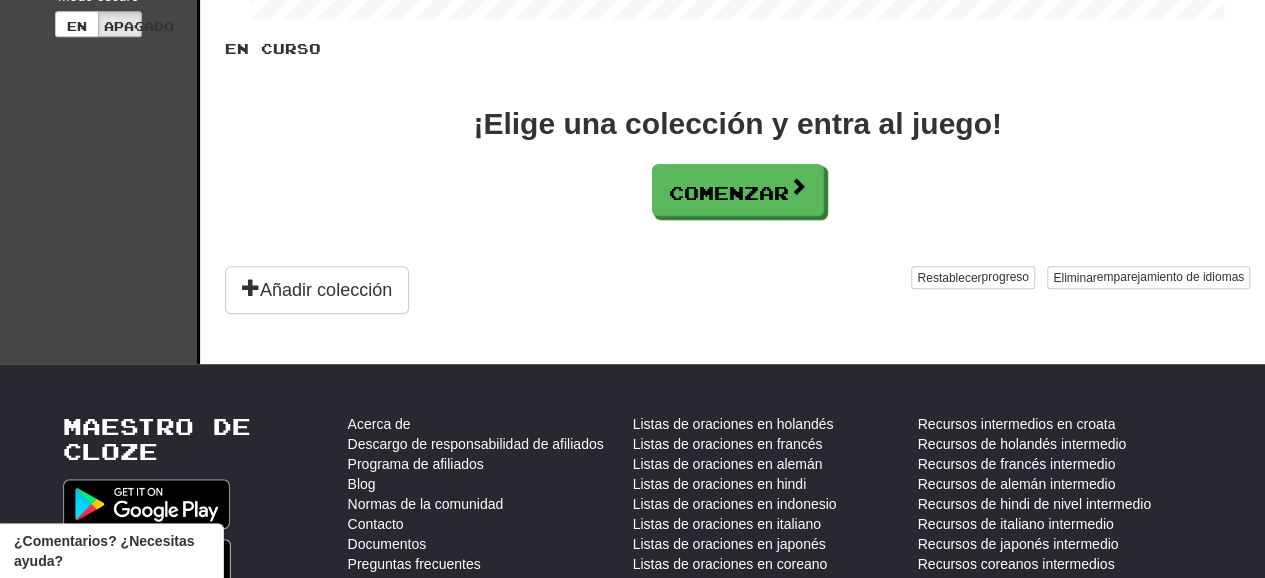 scroll, scrollTop: 500, scrollLeft: 0, axis: vertical 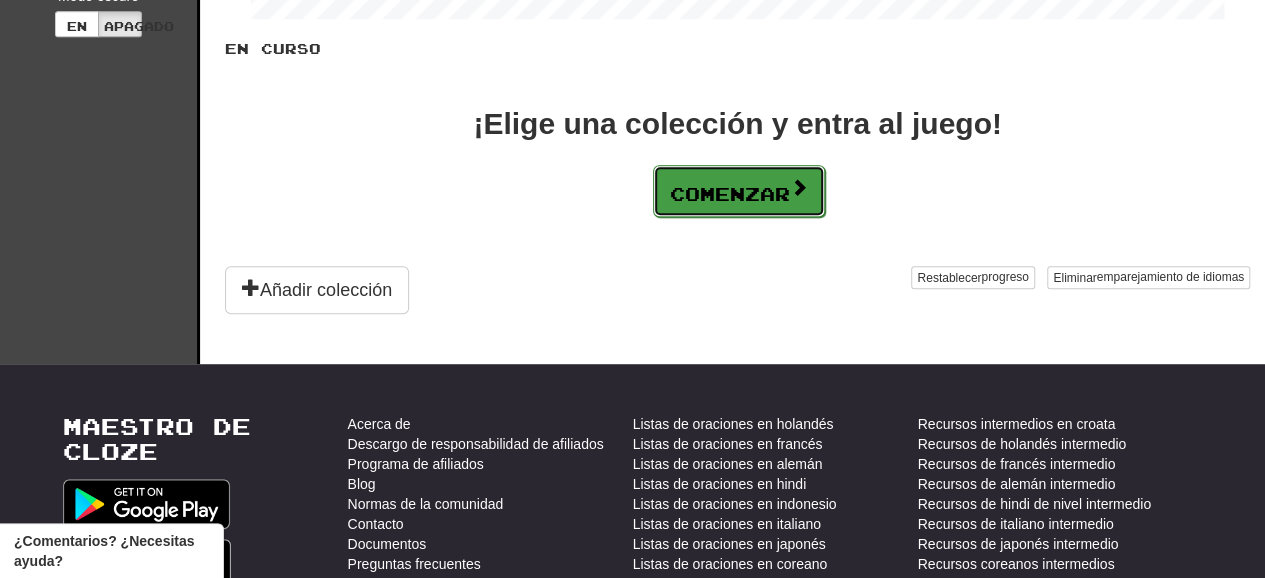 click on "Comenzar" at bounding box center (739, 191) 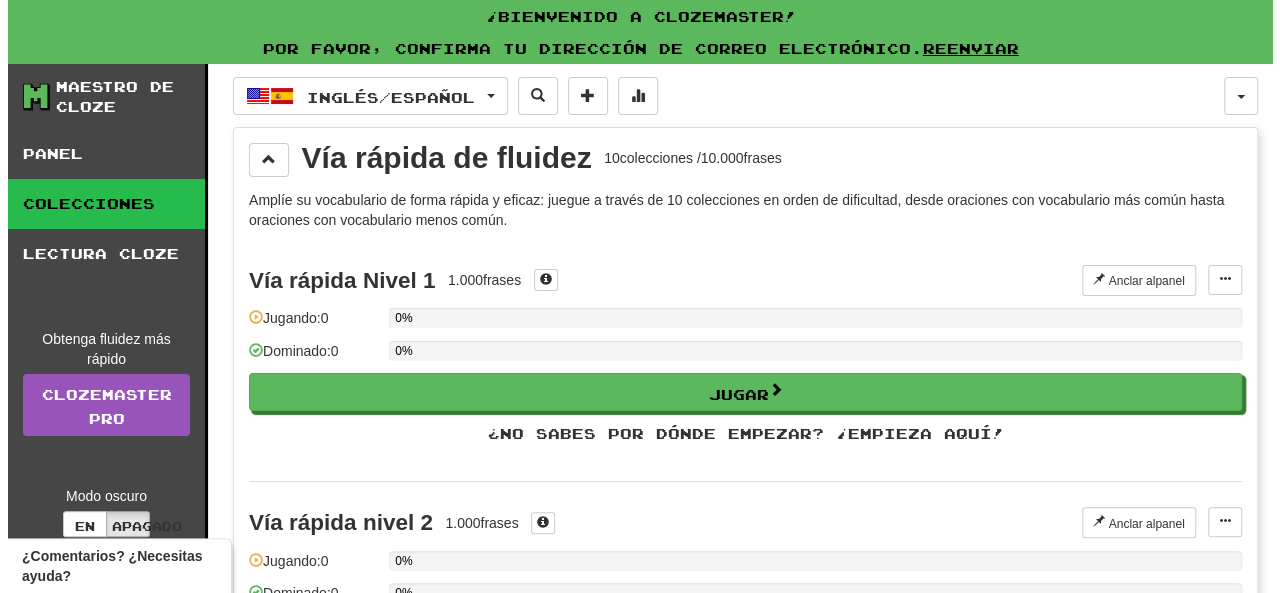 scroll, scrollTop: 100, scrollLeft: 0, axis: vertical 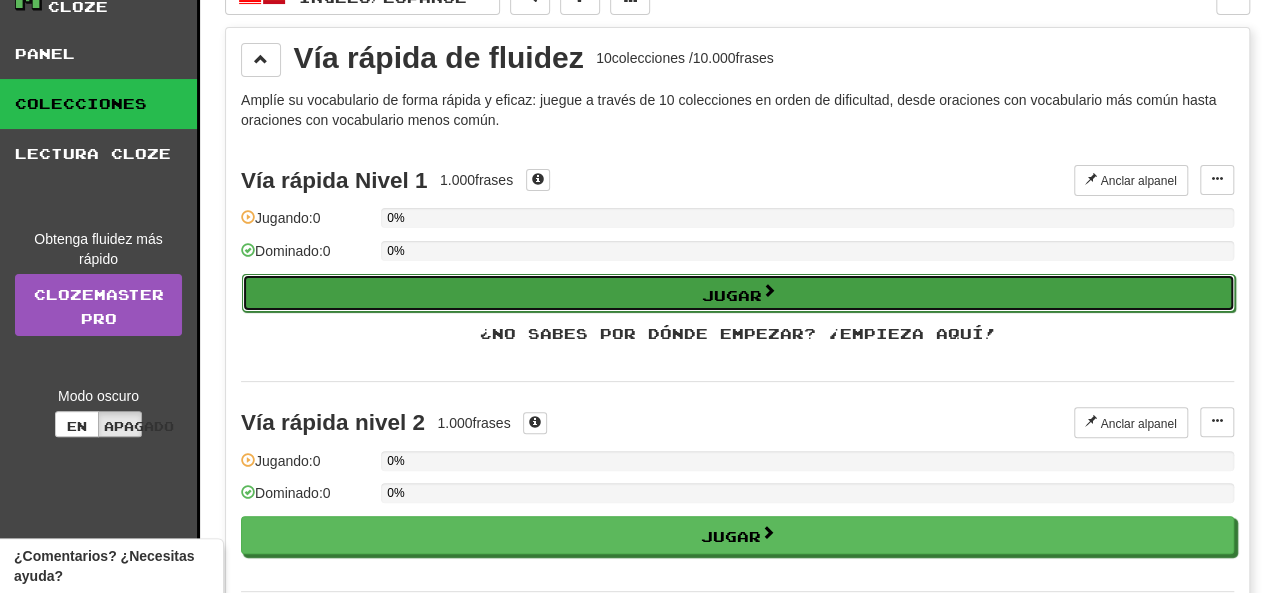 click at bounding box center (769, 290) 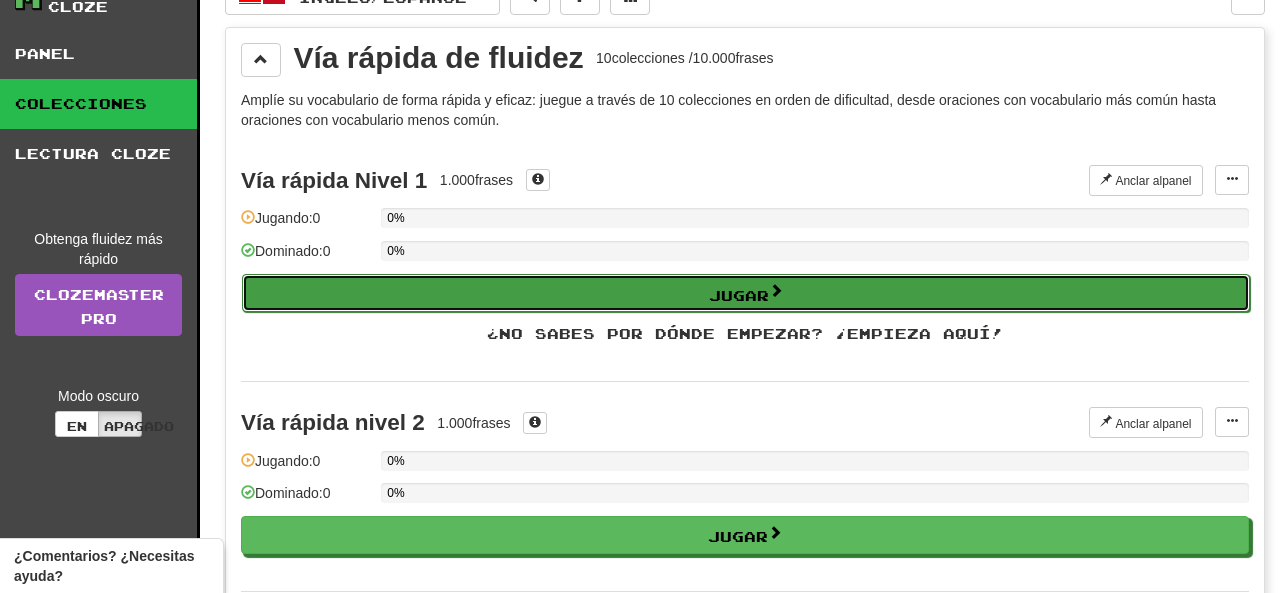 select on "**" 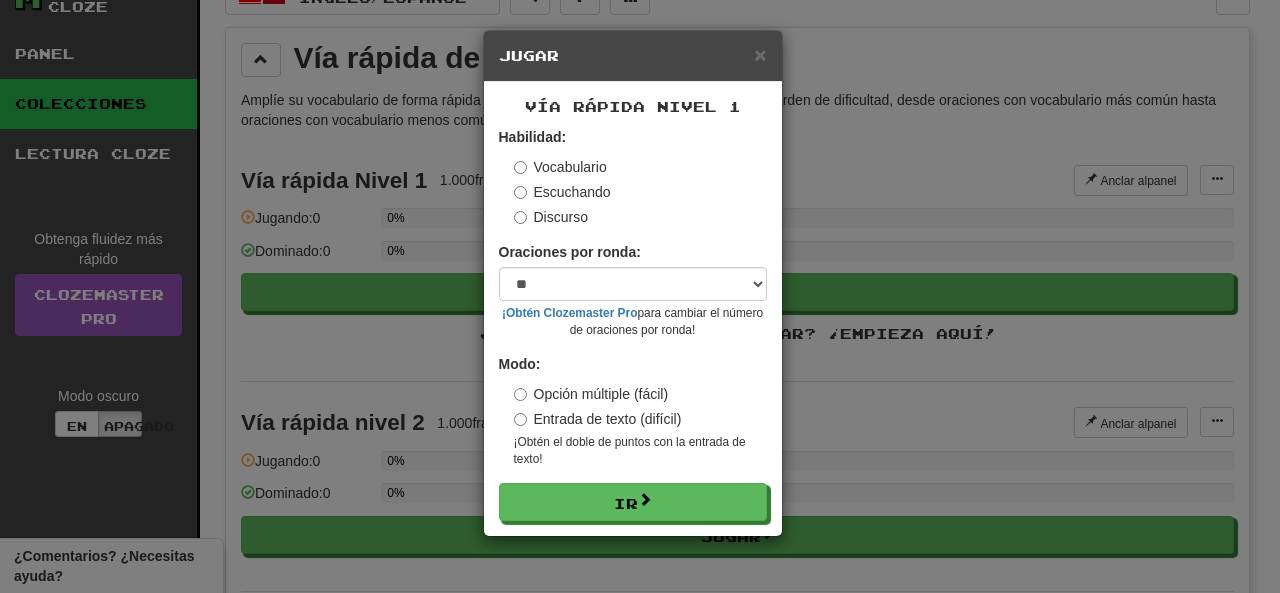 click on "Escuchando" at bounding box center (562, 192) 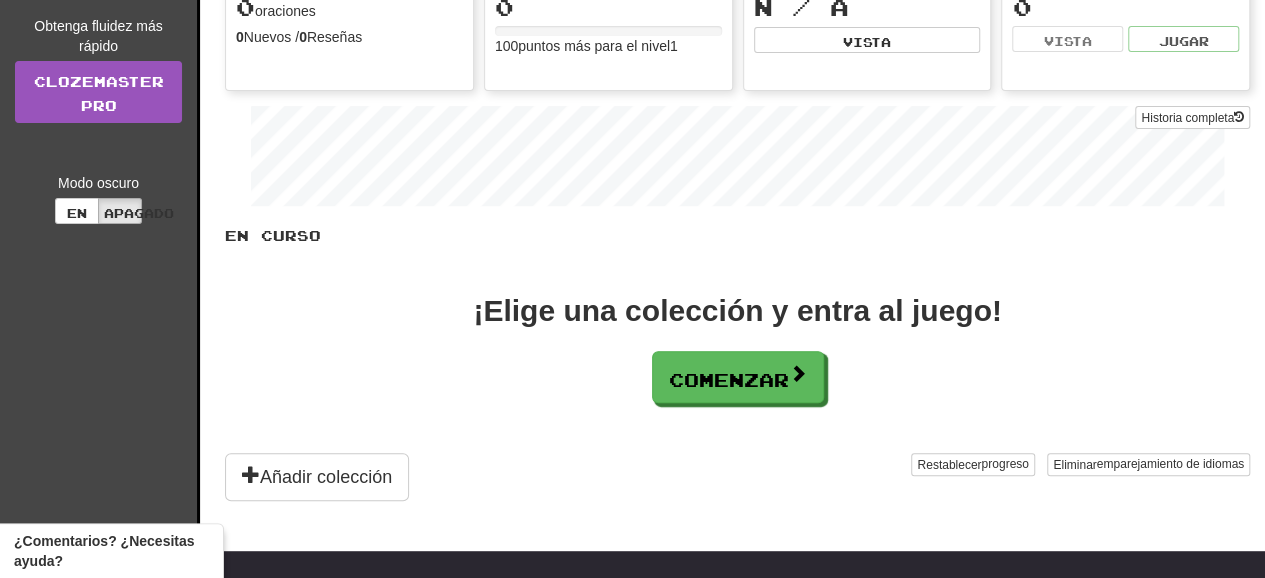 scroll, scrollTop: 300, scrollLeft: 0, axis: vertical 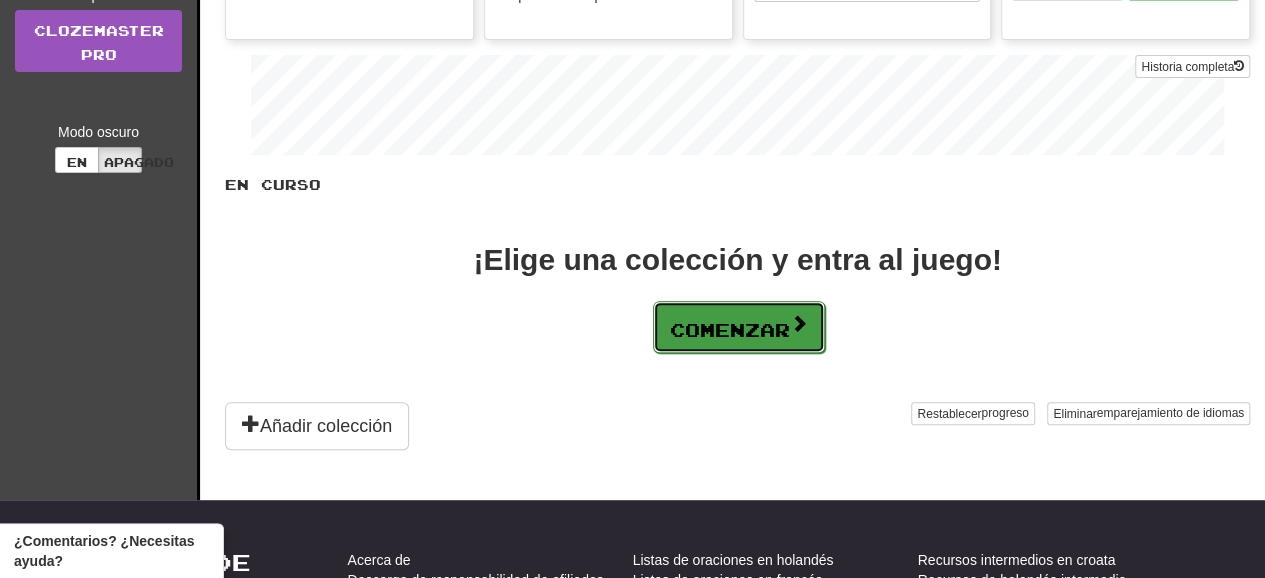 click on "Comenzar" at bounding box center [739, 327] 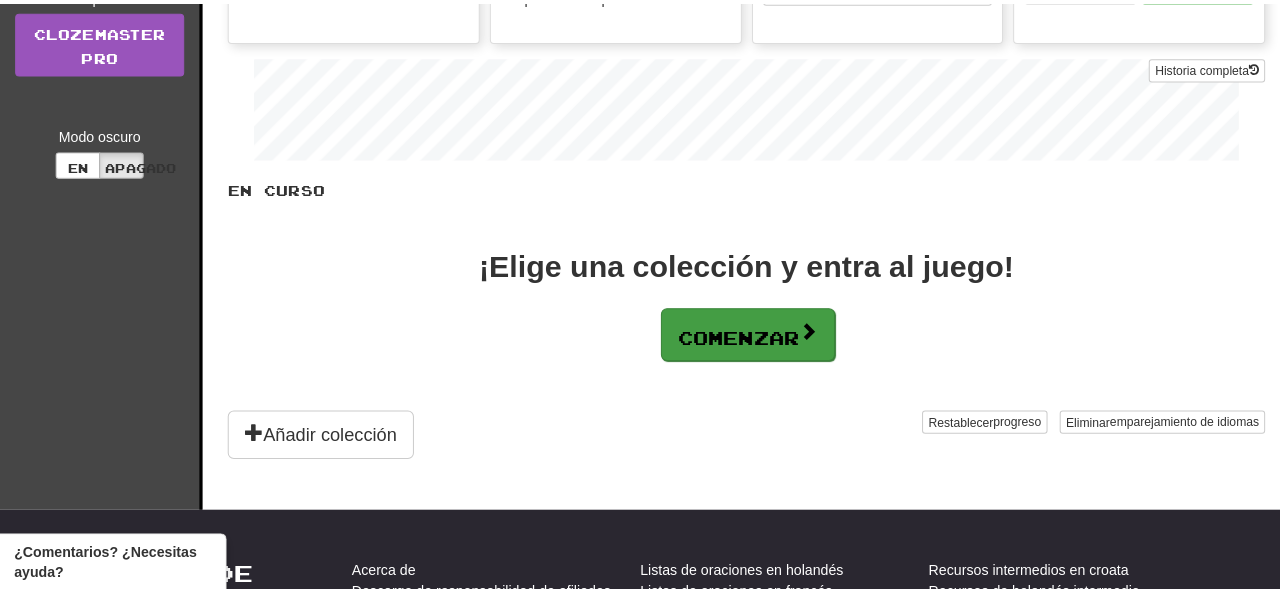 scroll, scrollTop: 0, scrollLeft: 0, axis: both 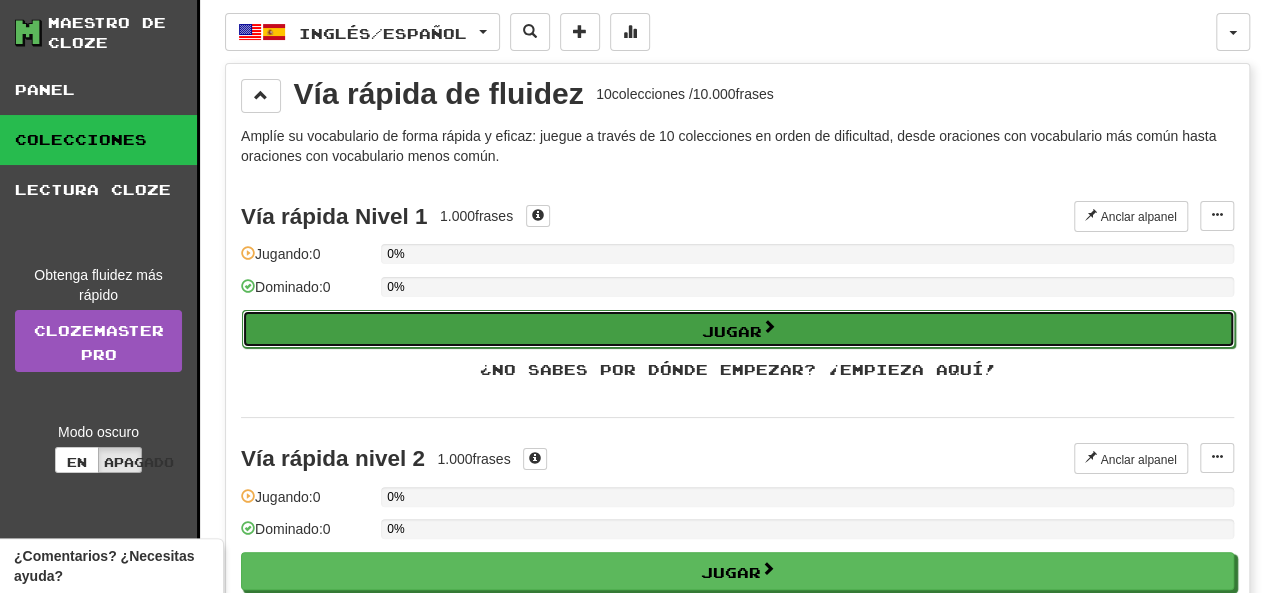 click on "Jugar" at bounding box center [732, 330] 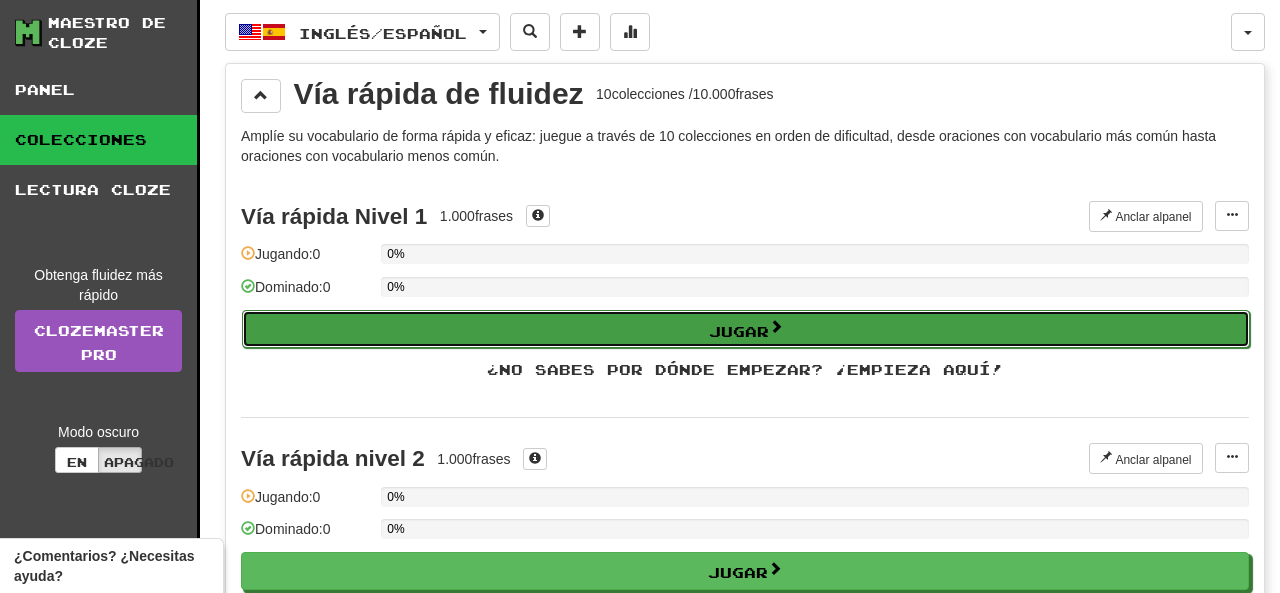 select on "**" 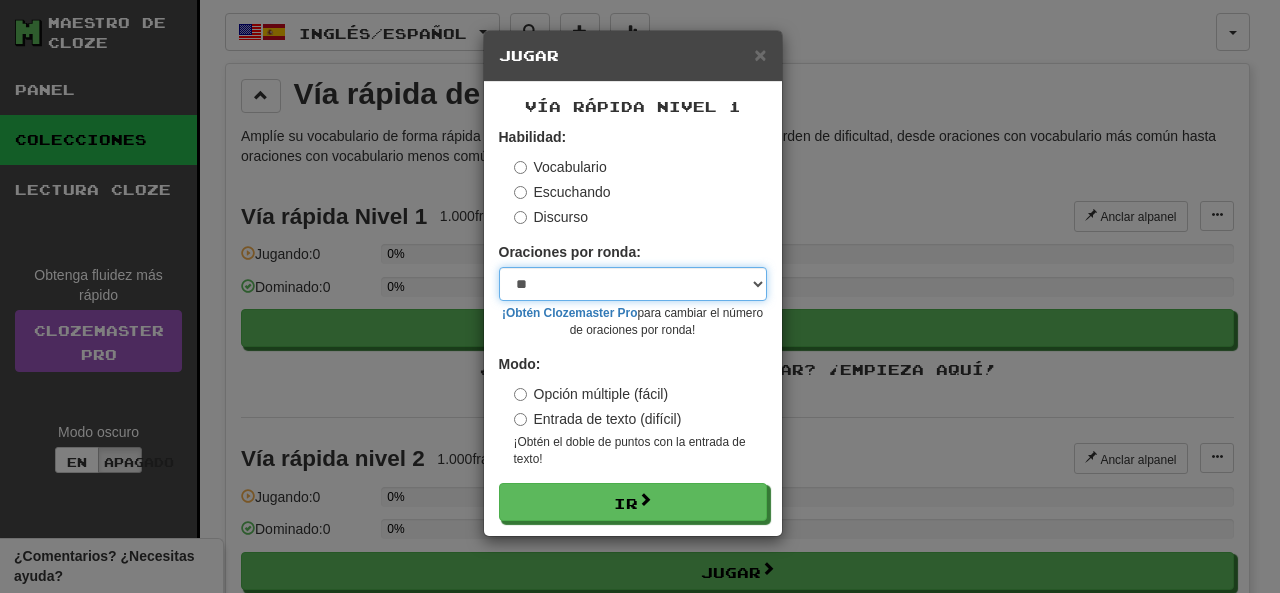 click on "* ** ** ** ** ** *** ********" at bounding box center (633, 284) 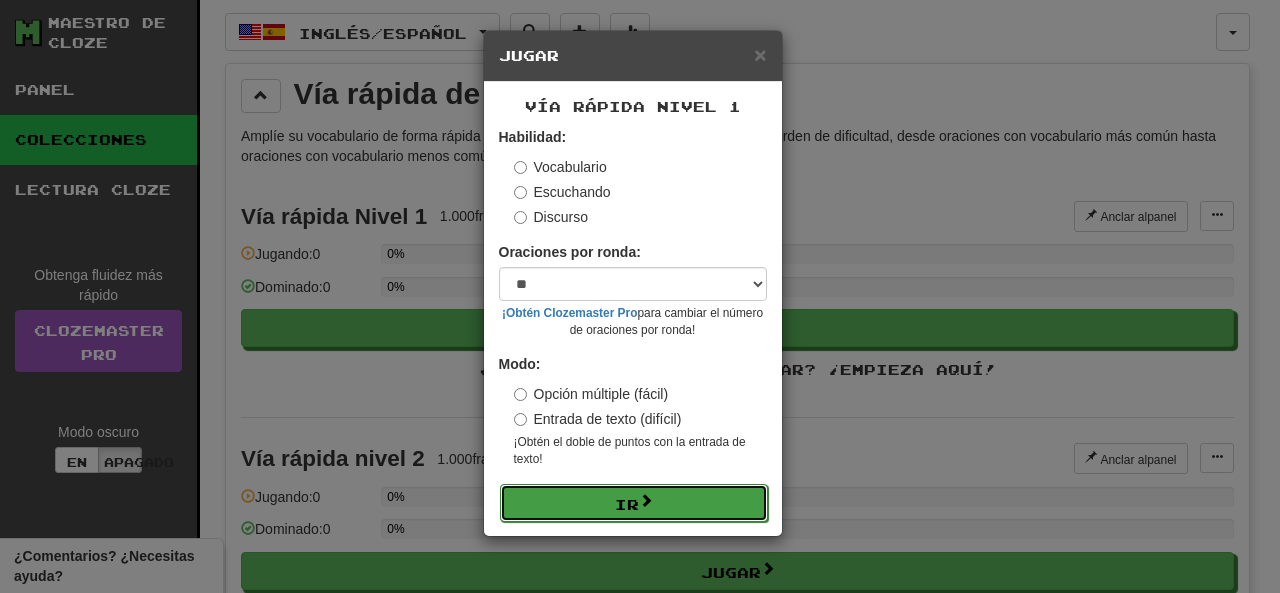 click on "Ir" at bounding box center [634, 503] 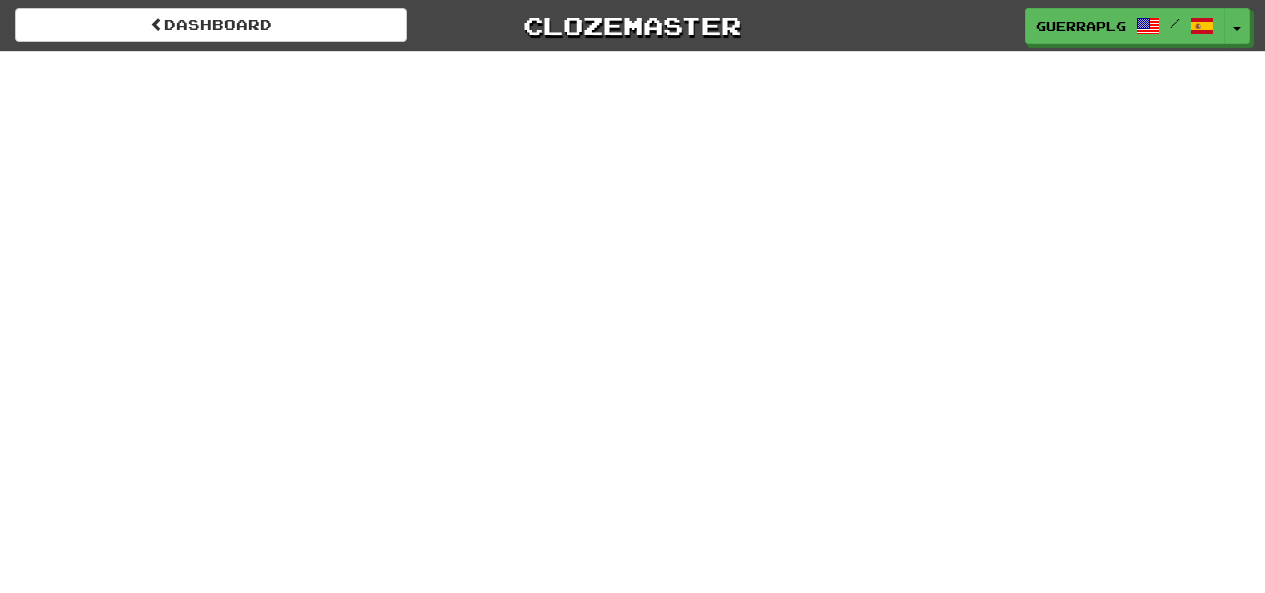scroll, scrollTop: 0, scrollLeft: 0, axis: both 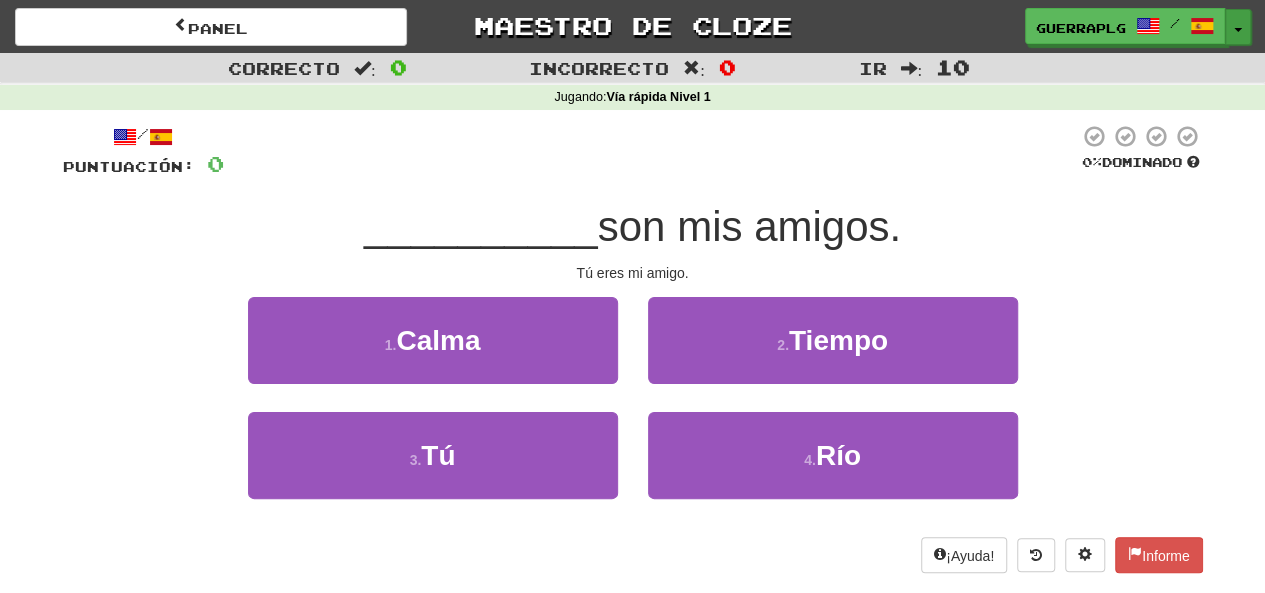click on "Alternar menú desplegable" at bounding box center [1238, 27] 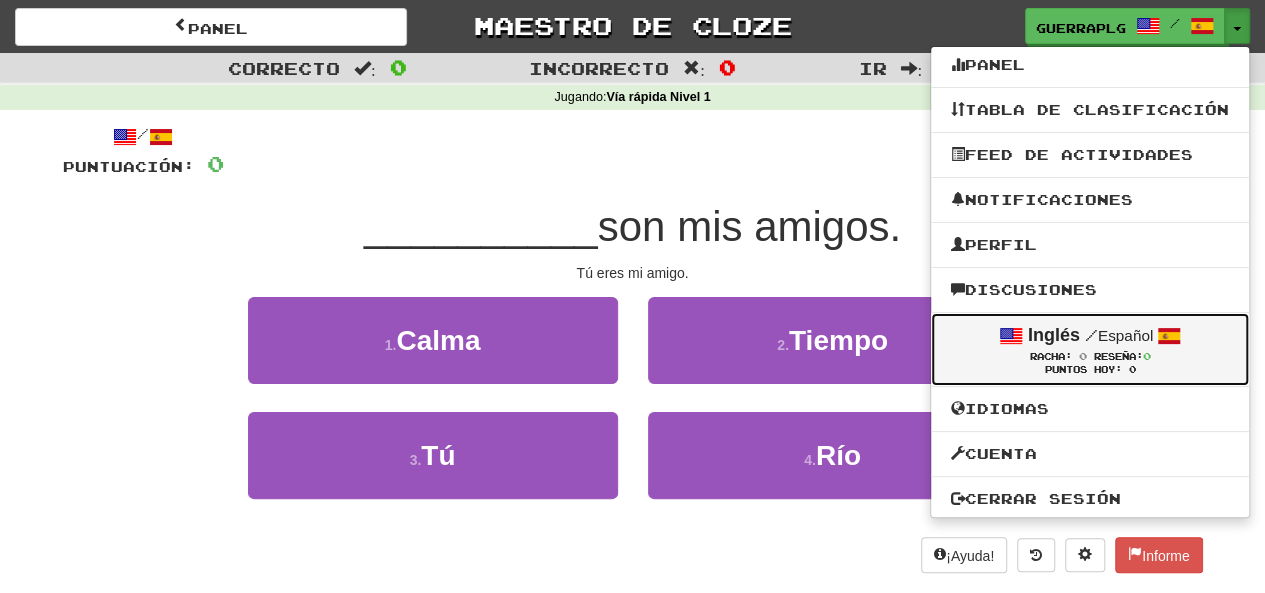 click on "Inglés" at bounding box center [1054, 335] 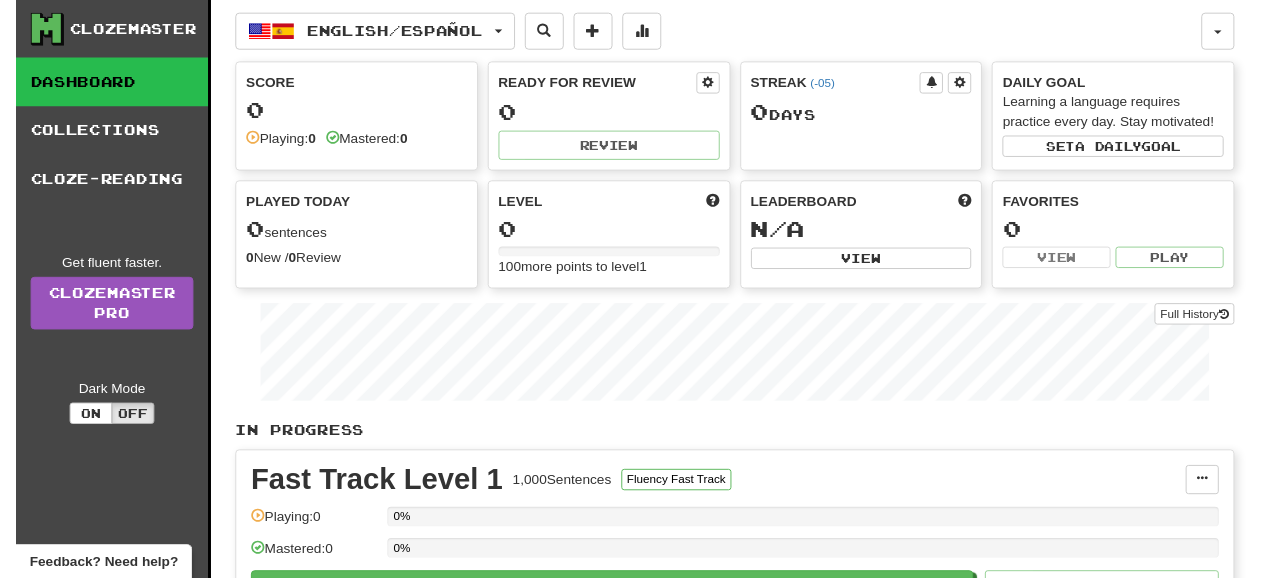 scroll, scrollTop: 0, scrollLeft: 0, axis: both 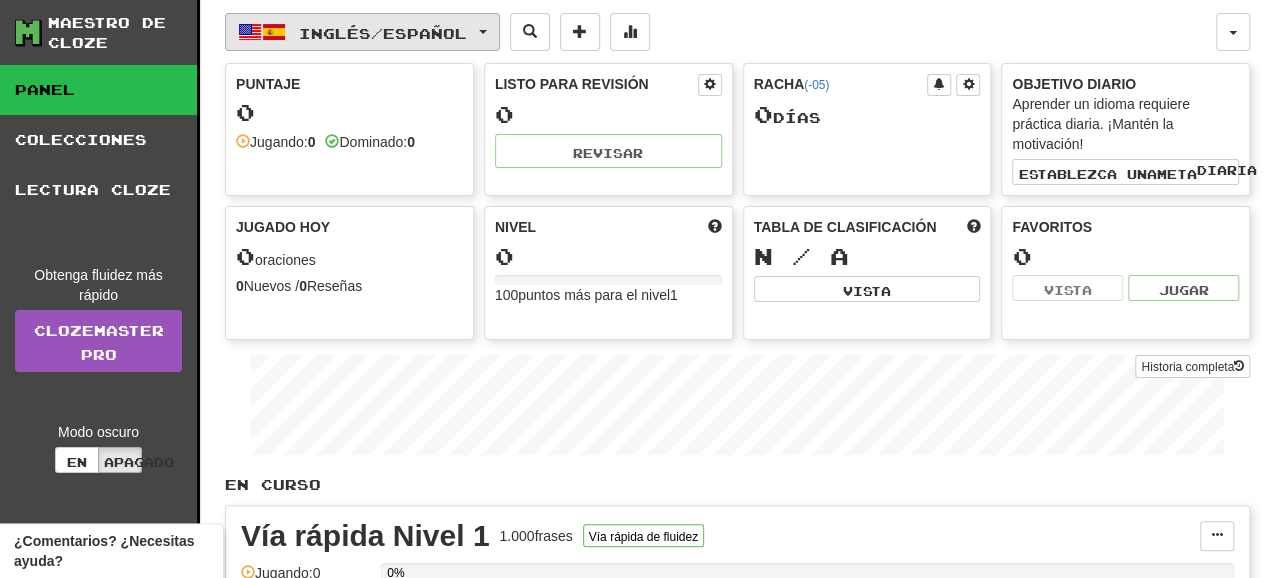click on "Inglés  /  Español" at bounding box center (362, 32) 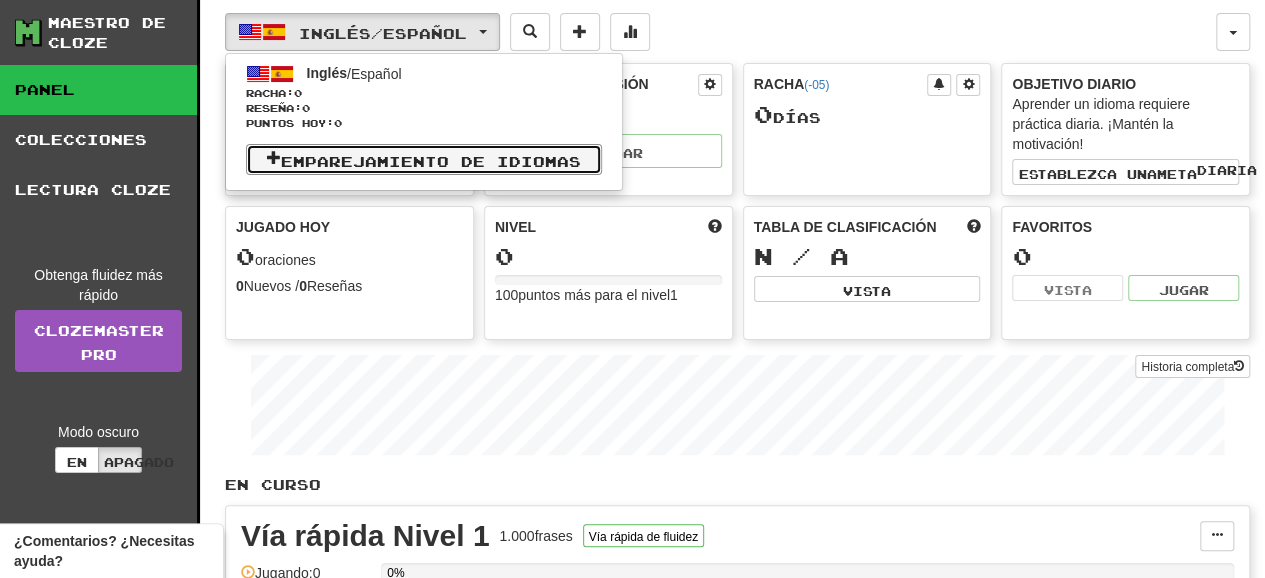 click on "Emparejamiento de idiomas" at bounding box center [431, 160] 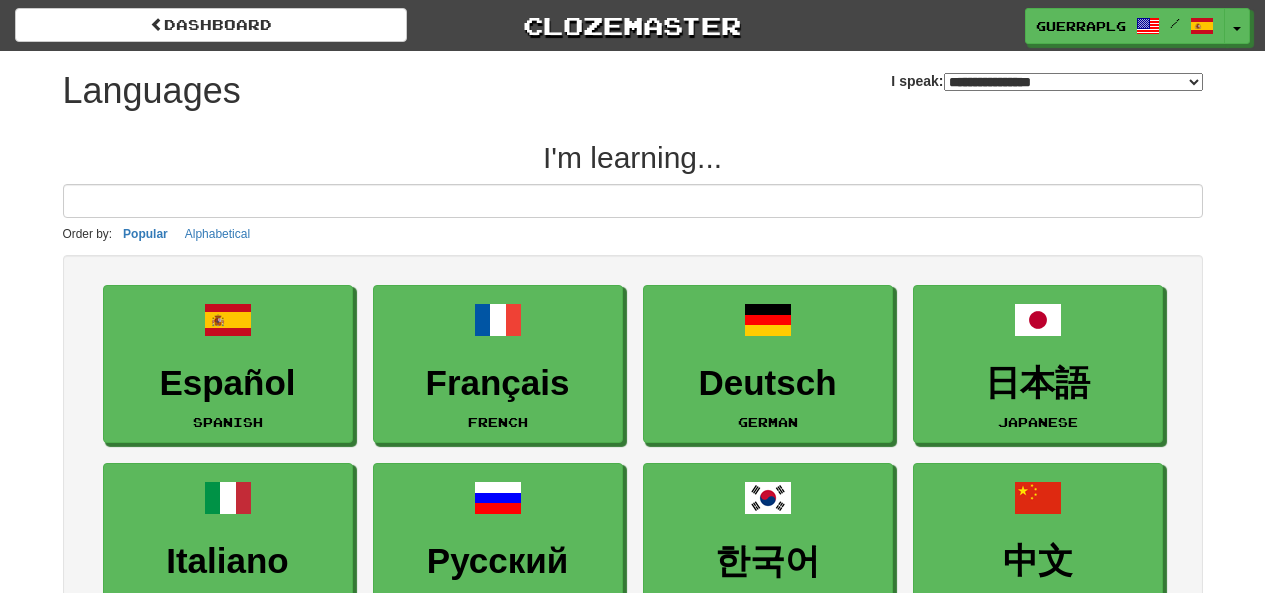 scroll, scrollTop: 0, scrollLeft: 0, axis: both 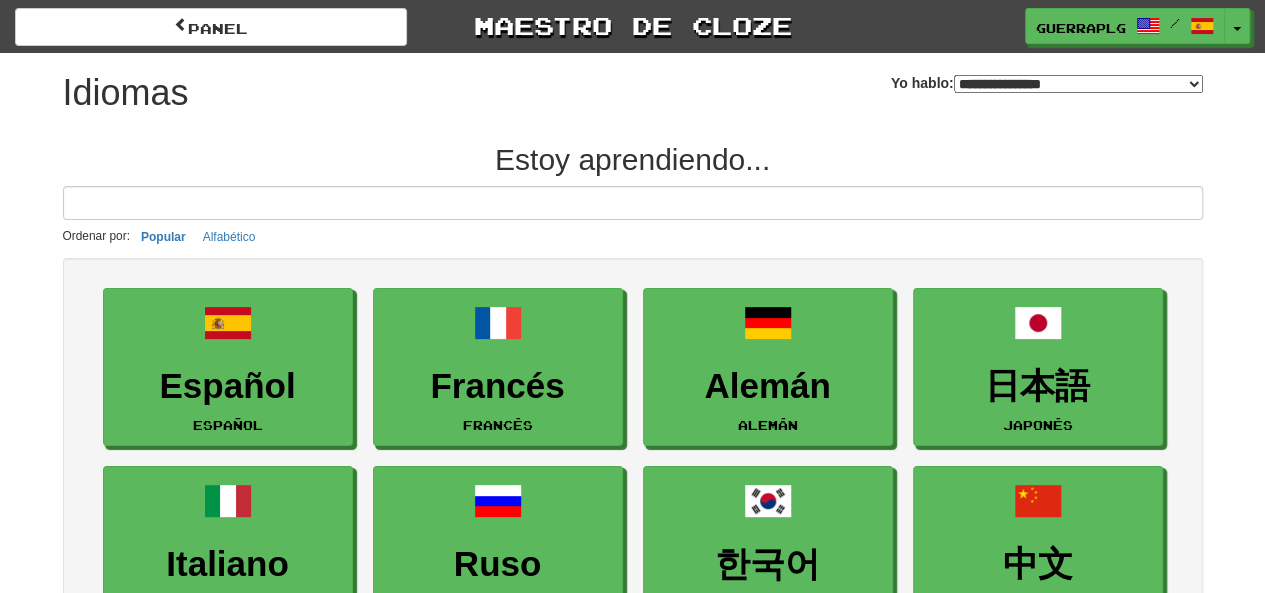 click on "**********" at bounding box center [1078, 84] 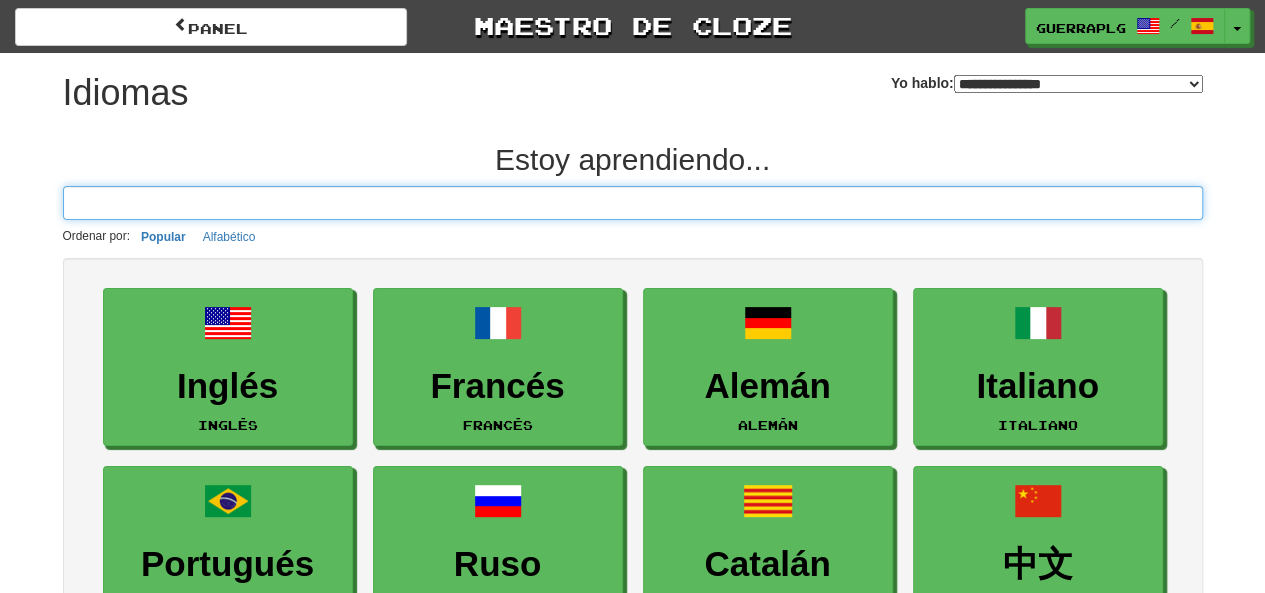 click at bounding box center [633, 203] 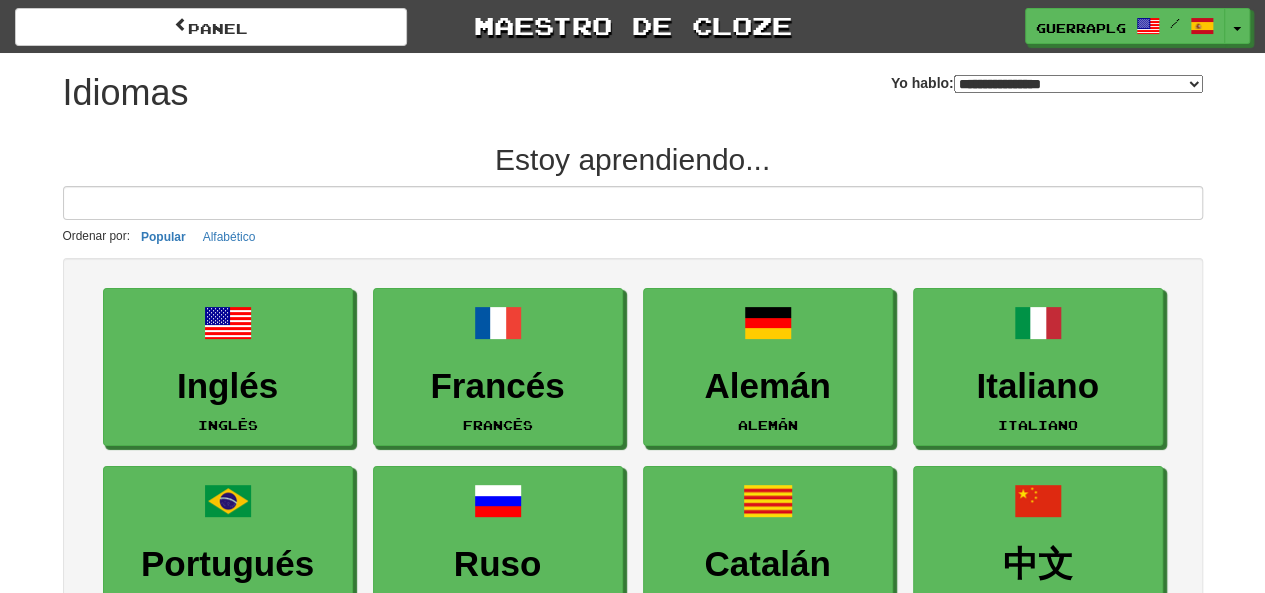 click on "Estoy aprendiendo..." at bounding box center [632, 159] 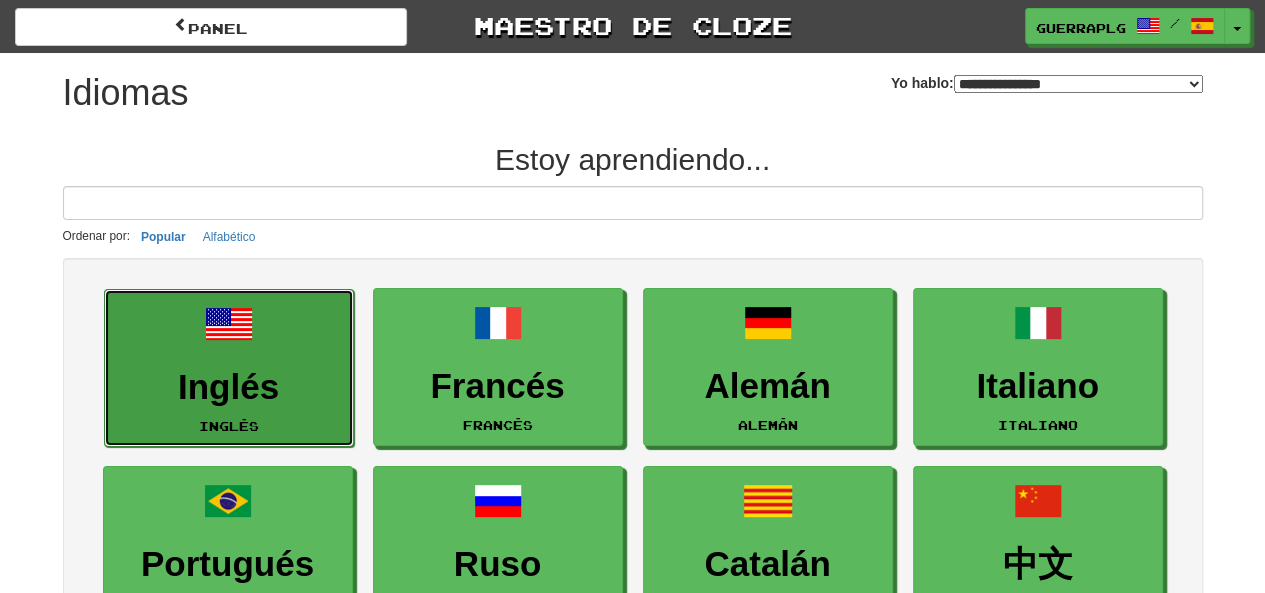 click on "Inglés Inglés" at bounding box center [229, 368] 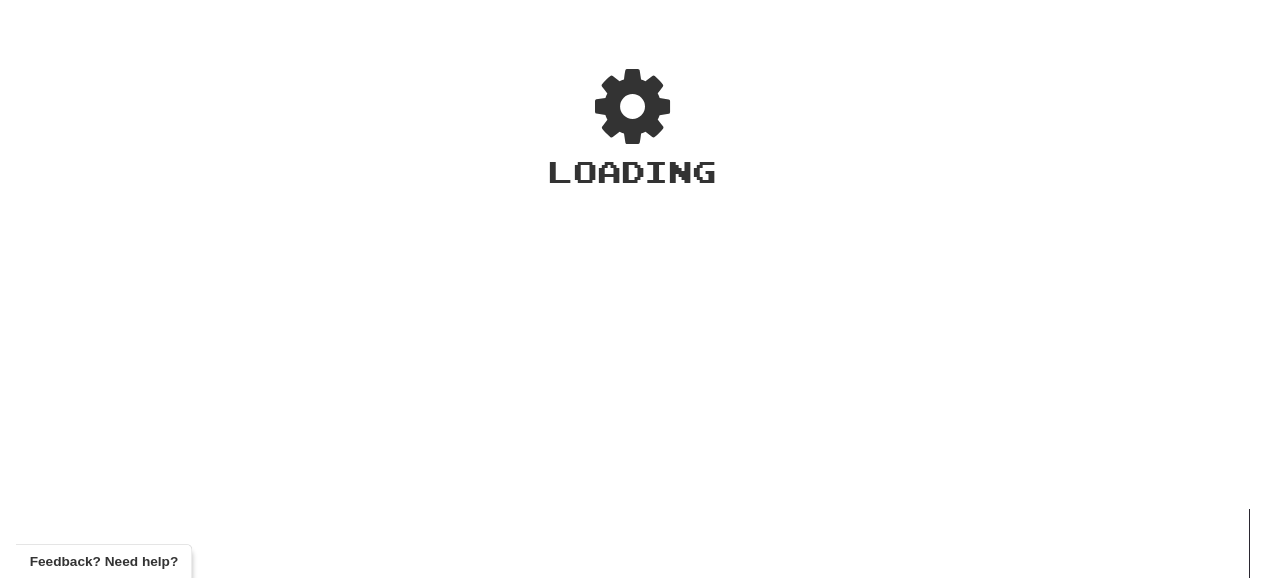 scroll, scrollTop: 0, scrollLeft: 0, axis: both 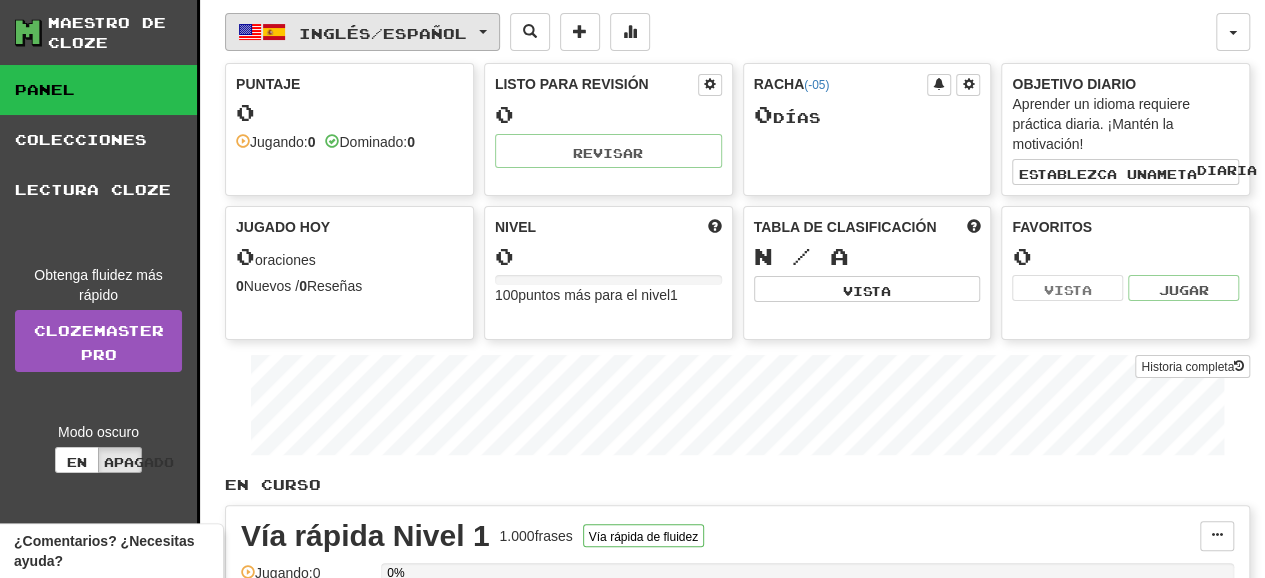 click on "Español" at bounding box center (425, 32) 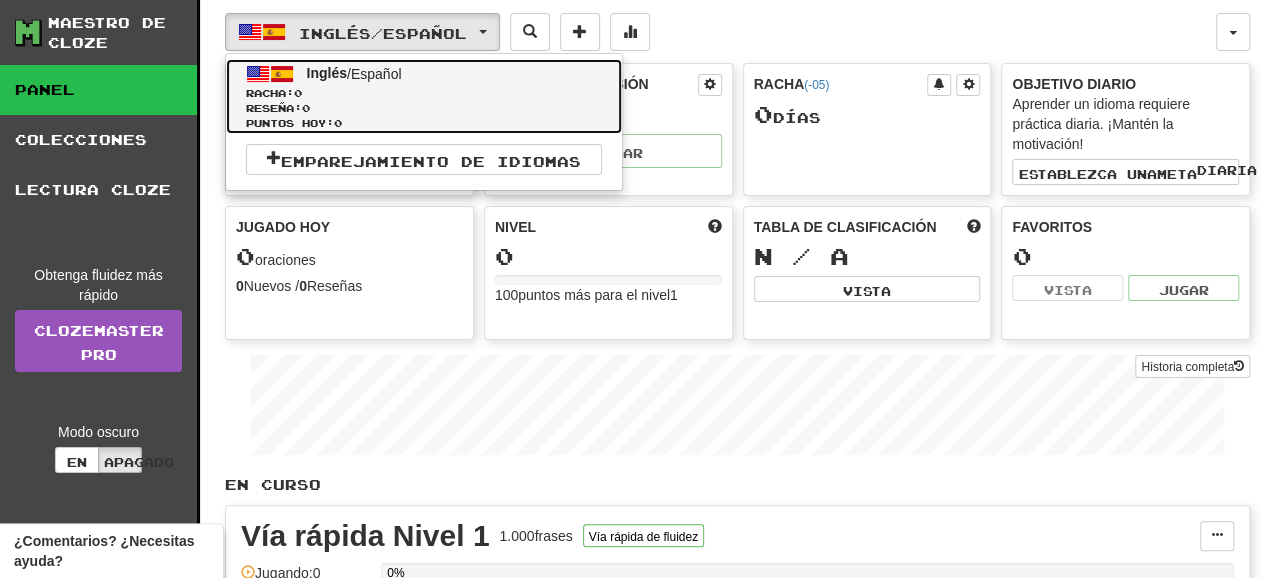 click on "Racha:  0" at bounding box center (424, 93) 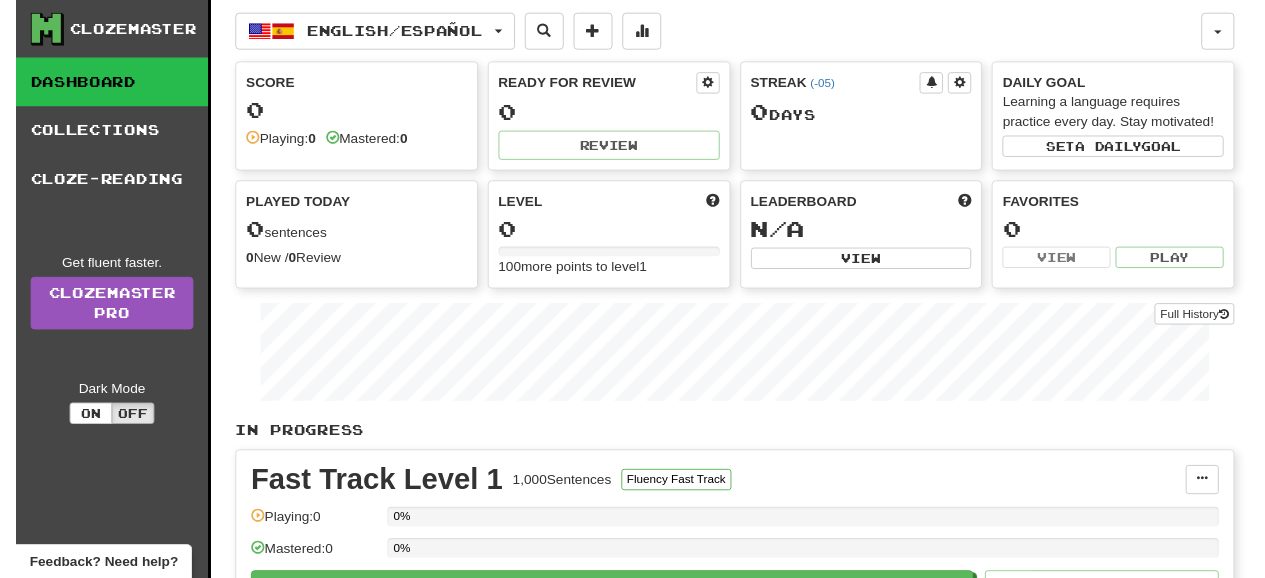 scroll, scrollTop: 0, scrollLeft: 0, axis: both 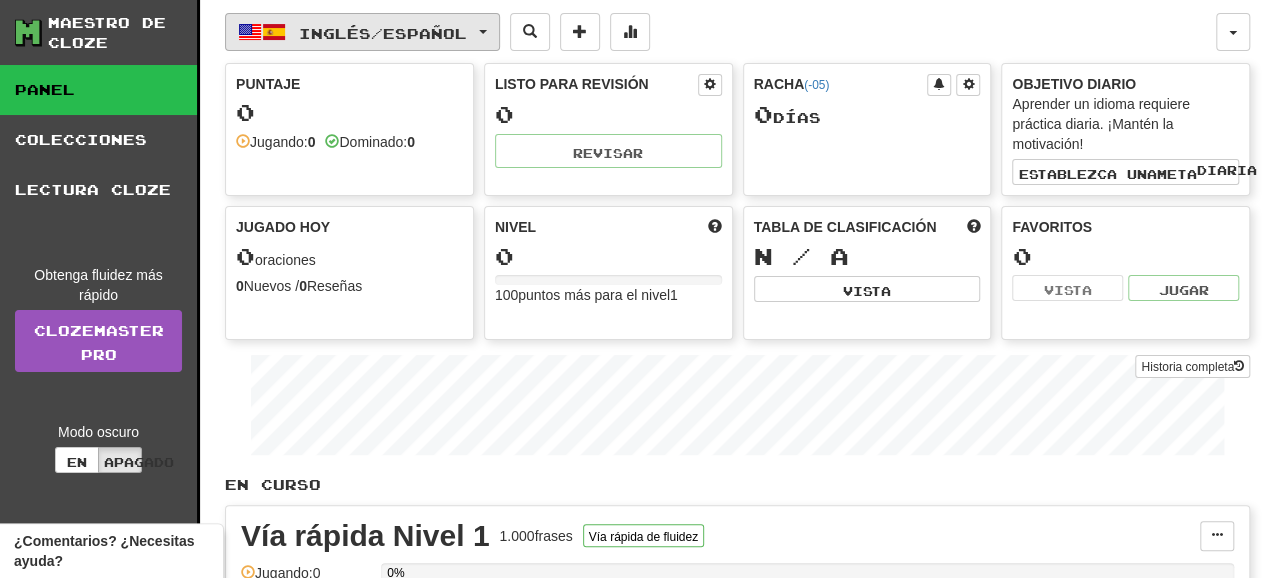 click on "Inglés  /  Español" at bounding box center (362, 32) 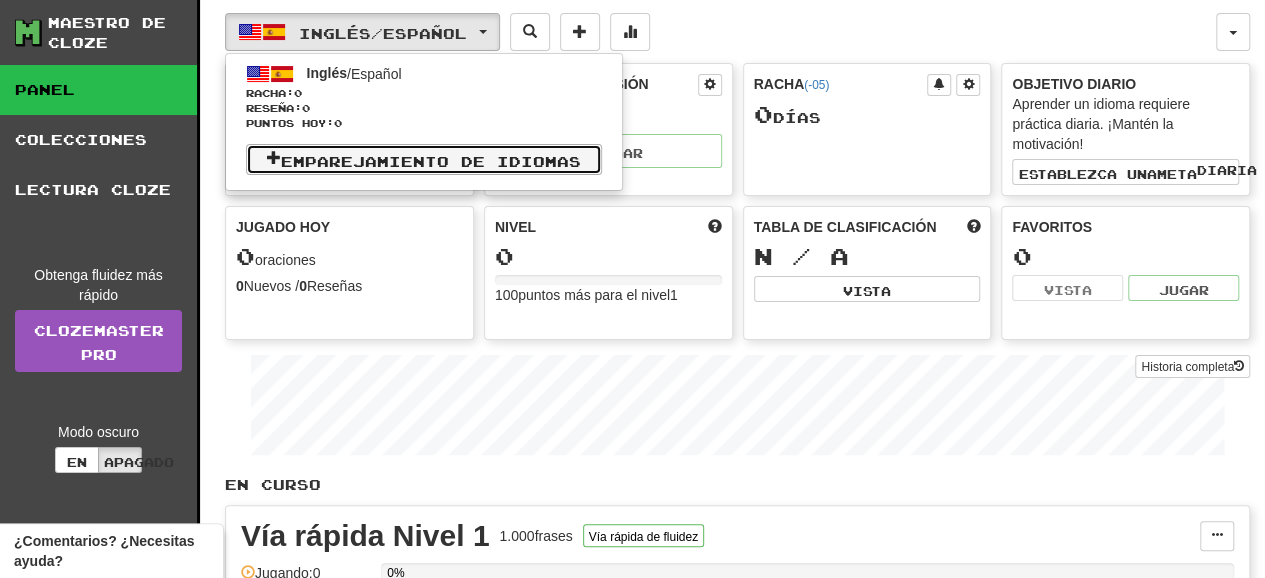 click on "Emparejamiento de idiomas" at bounding box center (431, 160) 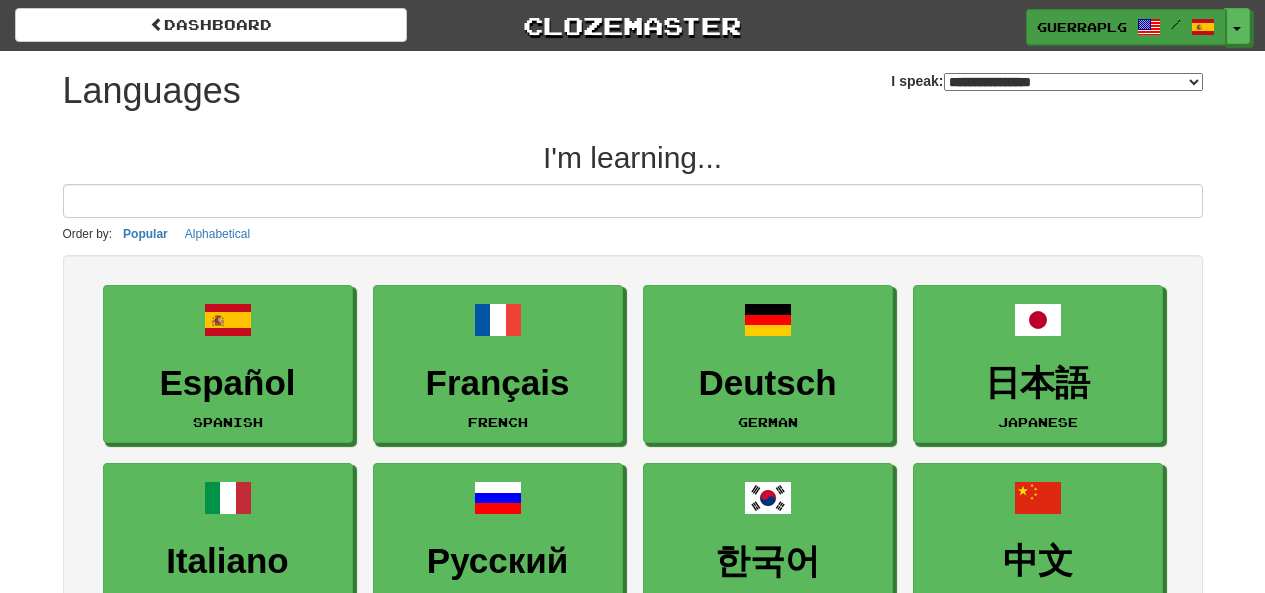 scroll, scrollTop: 0, scrollLeft: 0, axis: both 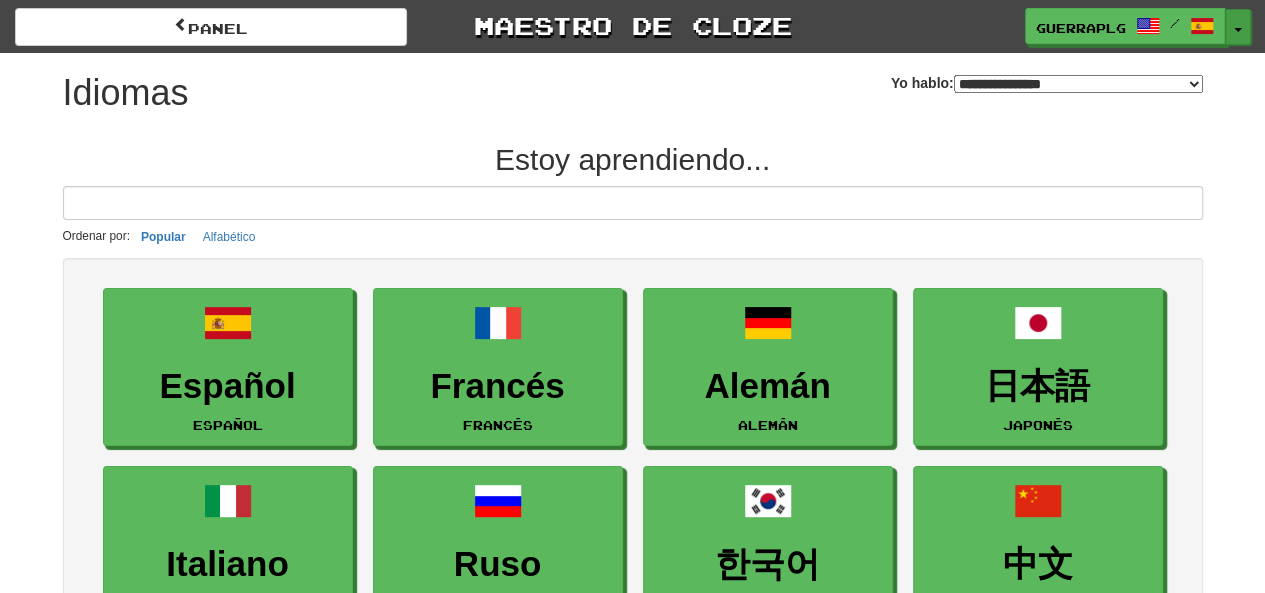 click on "Alternar menú desplegable" at bounding box center [1238, 27] 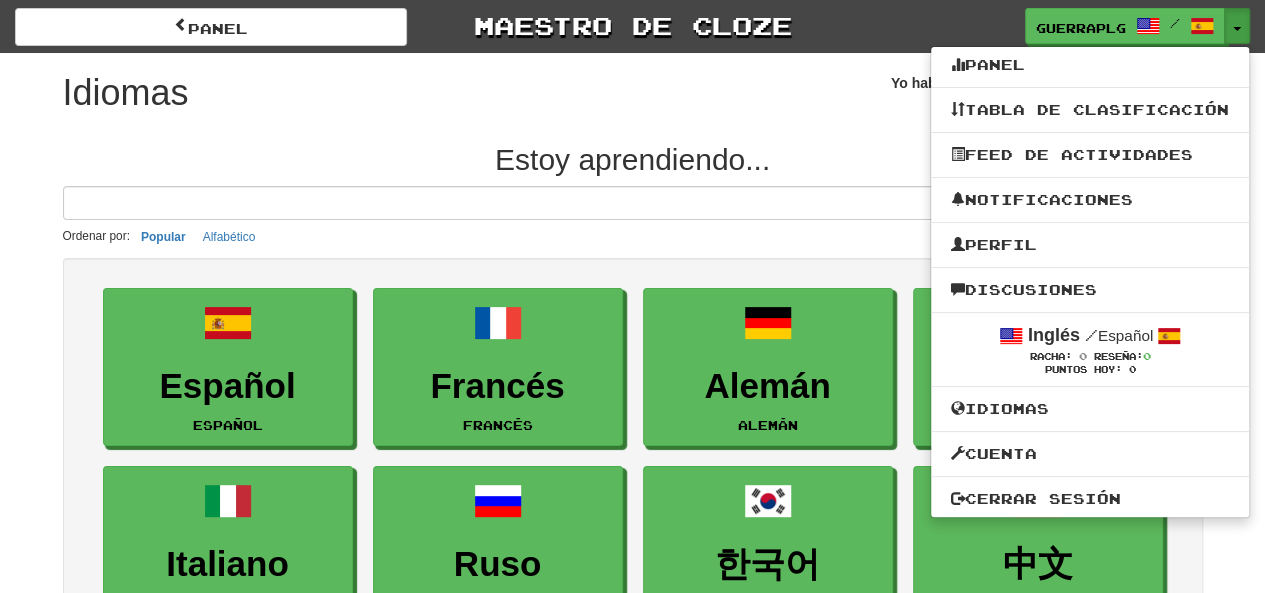 click on "**********" at bounding box center [1047, 83] 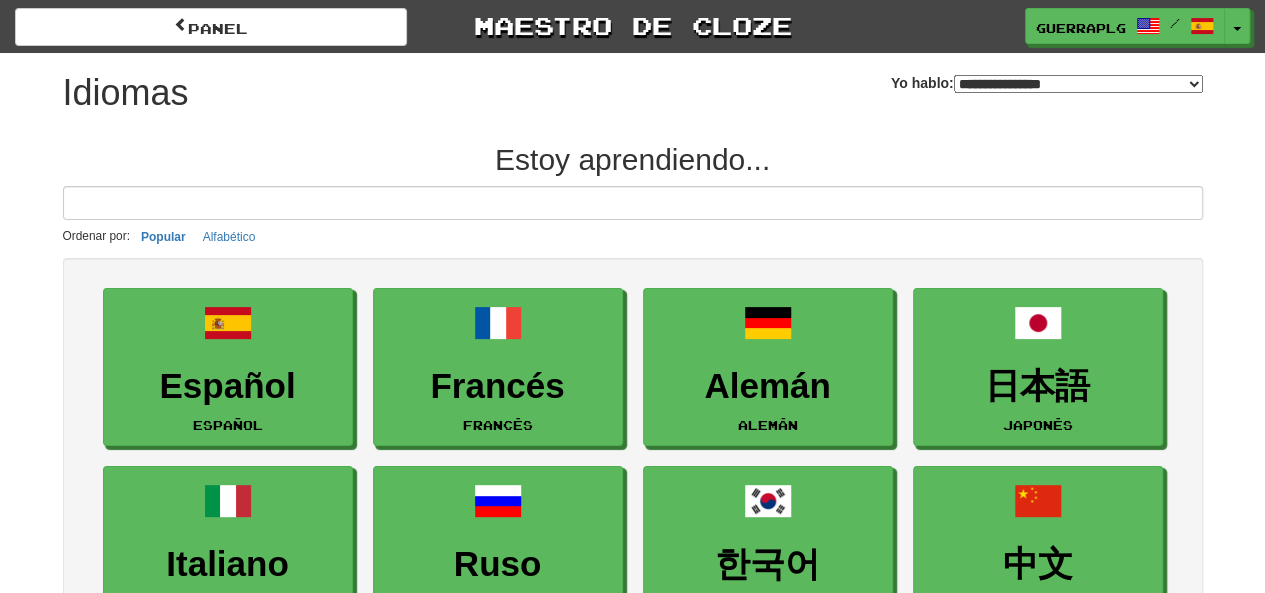 click on "**********" at bounding box center (1078, 84) 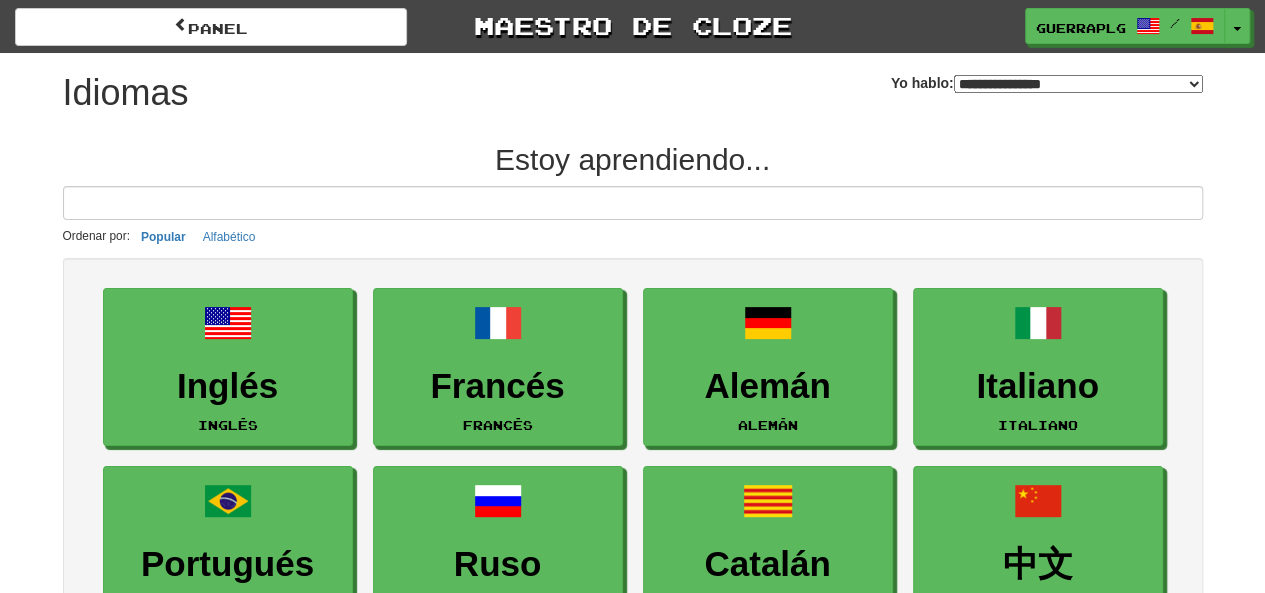 click on "**********" at bounding box center [633, 626] 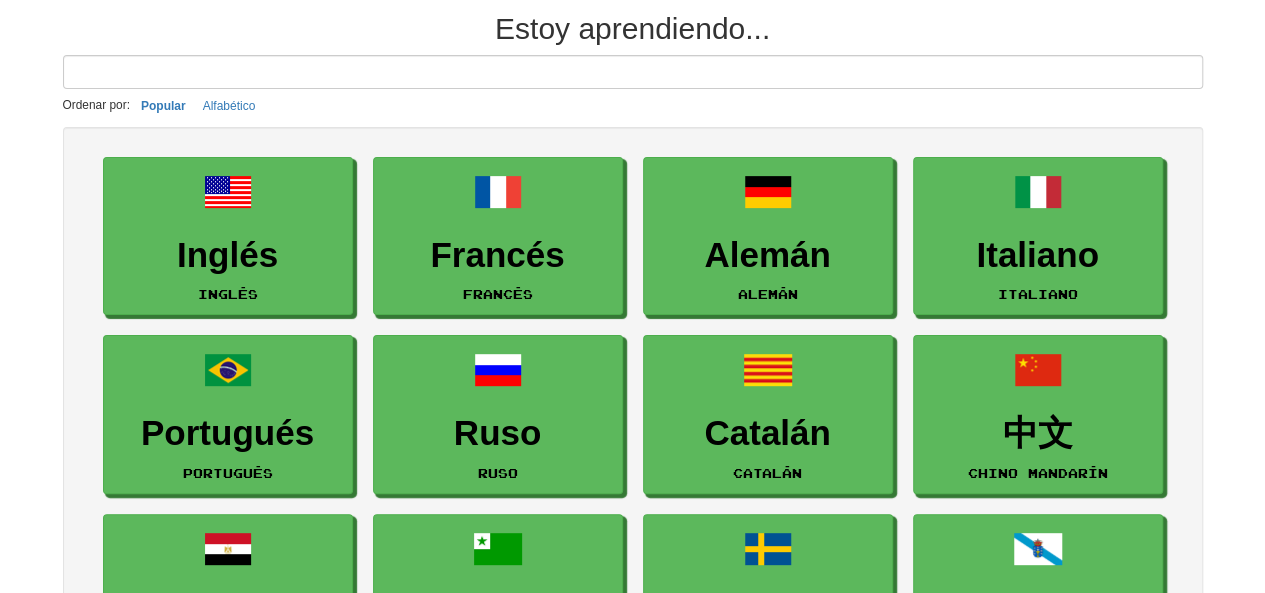 scroll, scrollTop: 0, scrollLeft: 0, axis: both 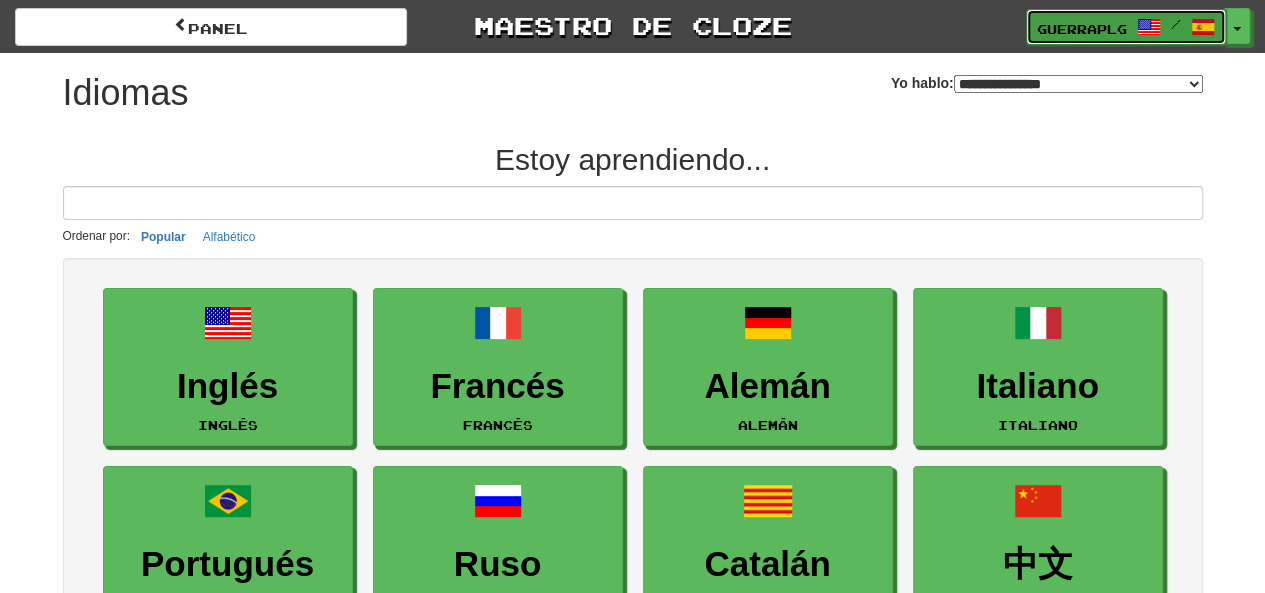 click at bounding box center [1203, 27] 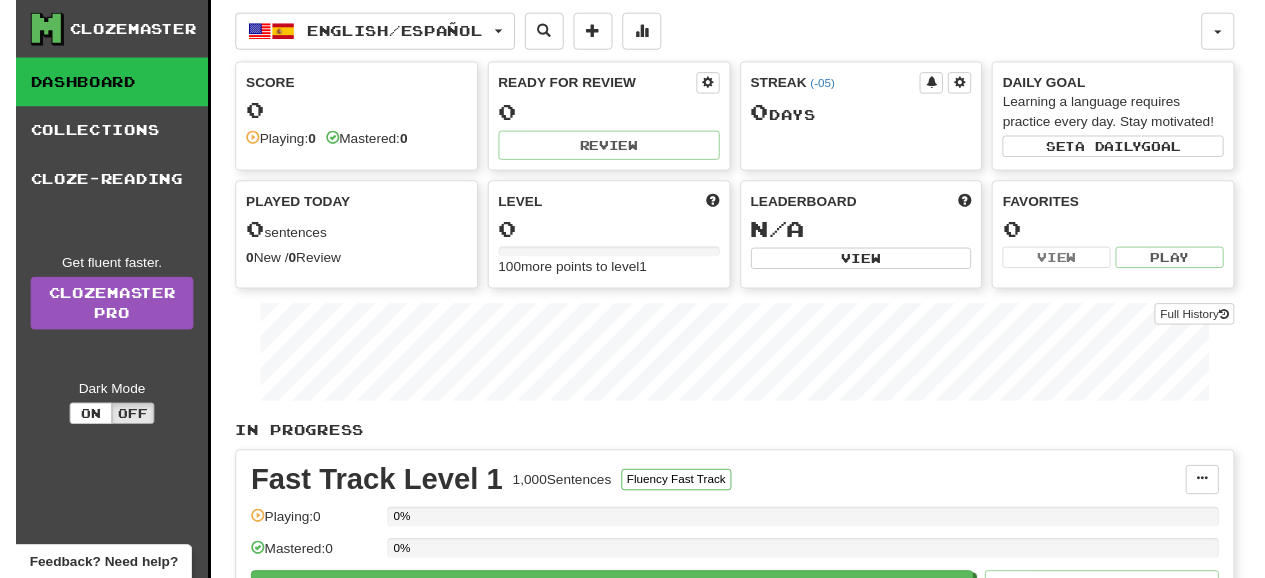 scroll, scrollTop: 0, scrollLeft: 0, axis: both 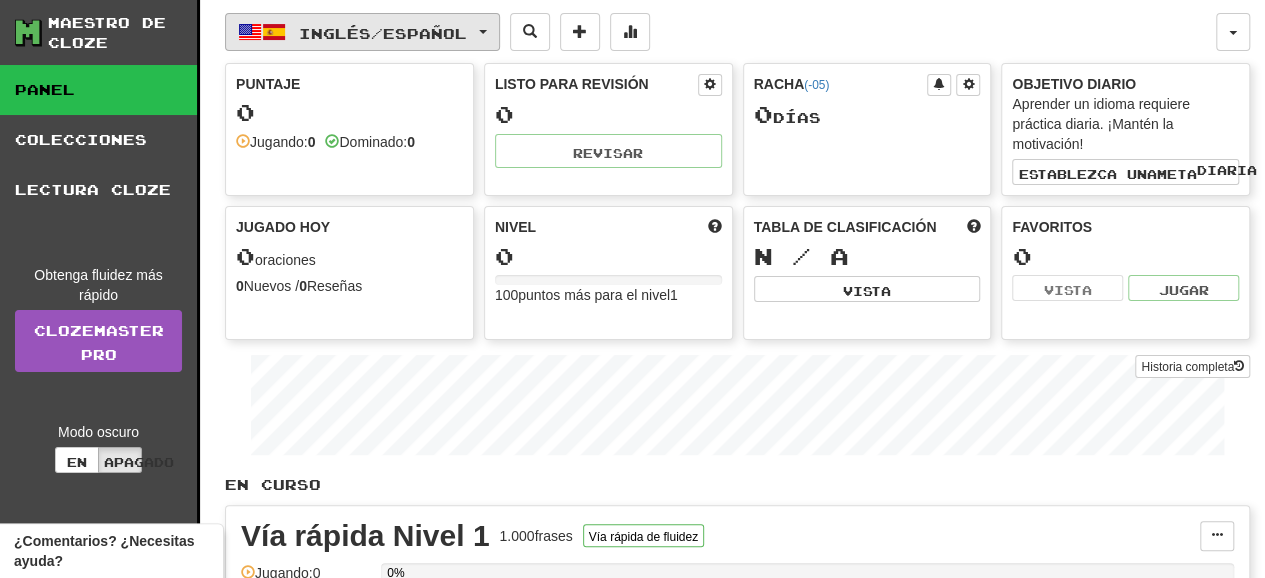 click on "/" at bounding box center [377, 32] 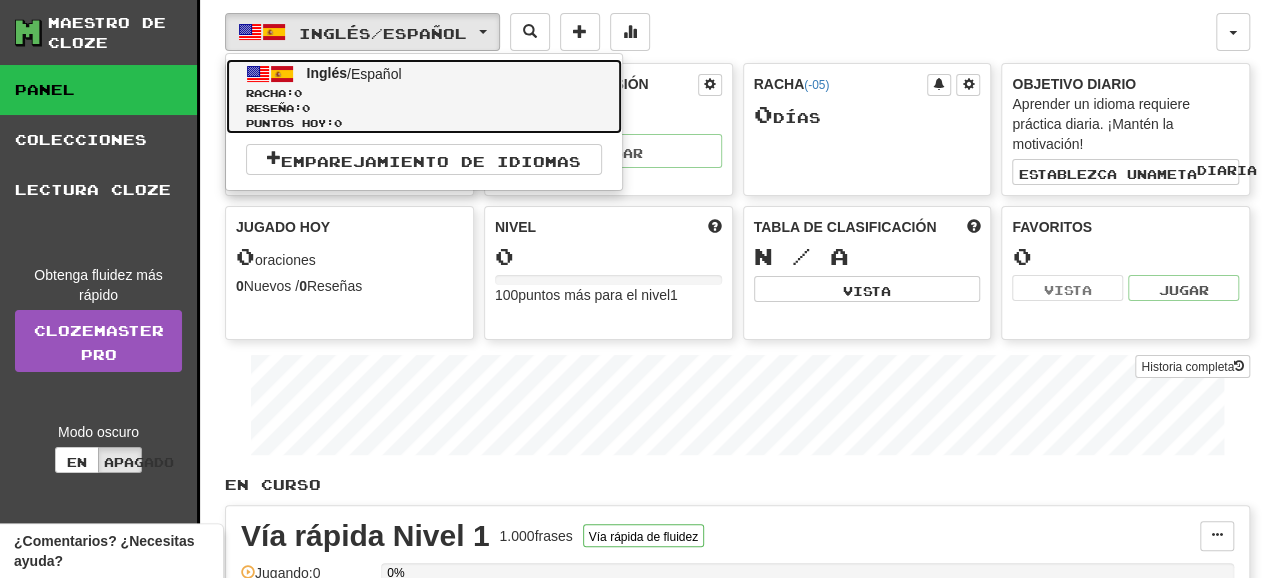 click on "Reseña:  0" at bounding box center (424, 108) 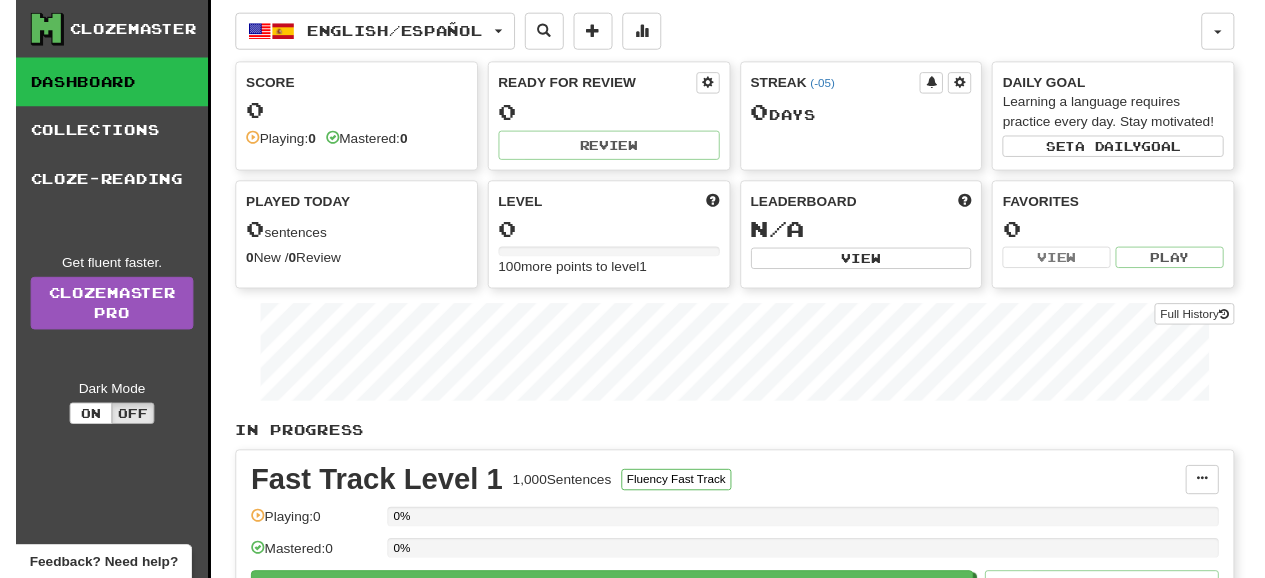 scroll, scrollTop: 0, scrollLeft: 0, axis: both 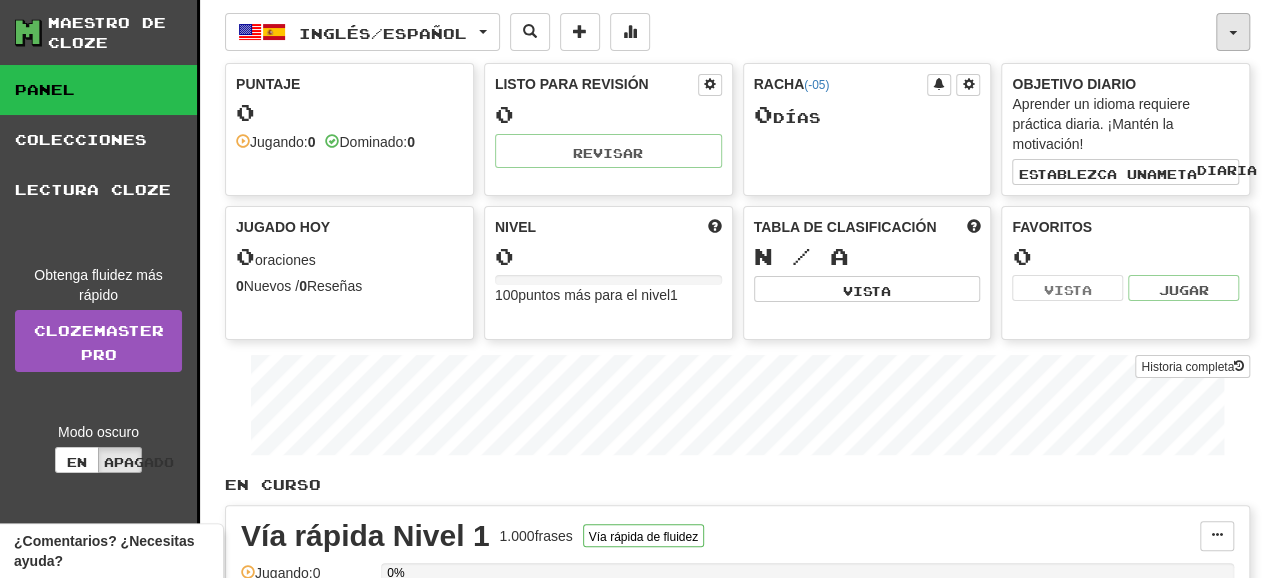 click at bounding box center [1233, 32] 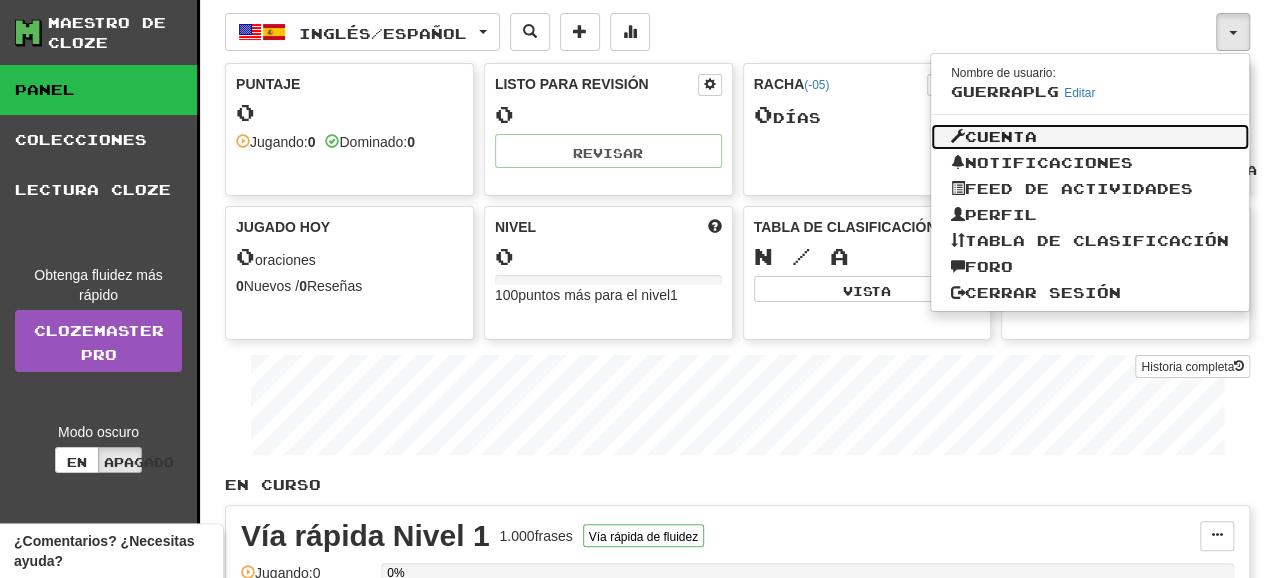 click on "Cuenta" at bounding box center (1001, 136) 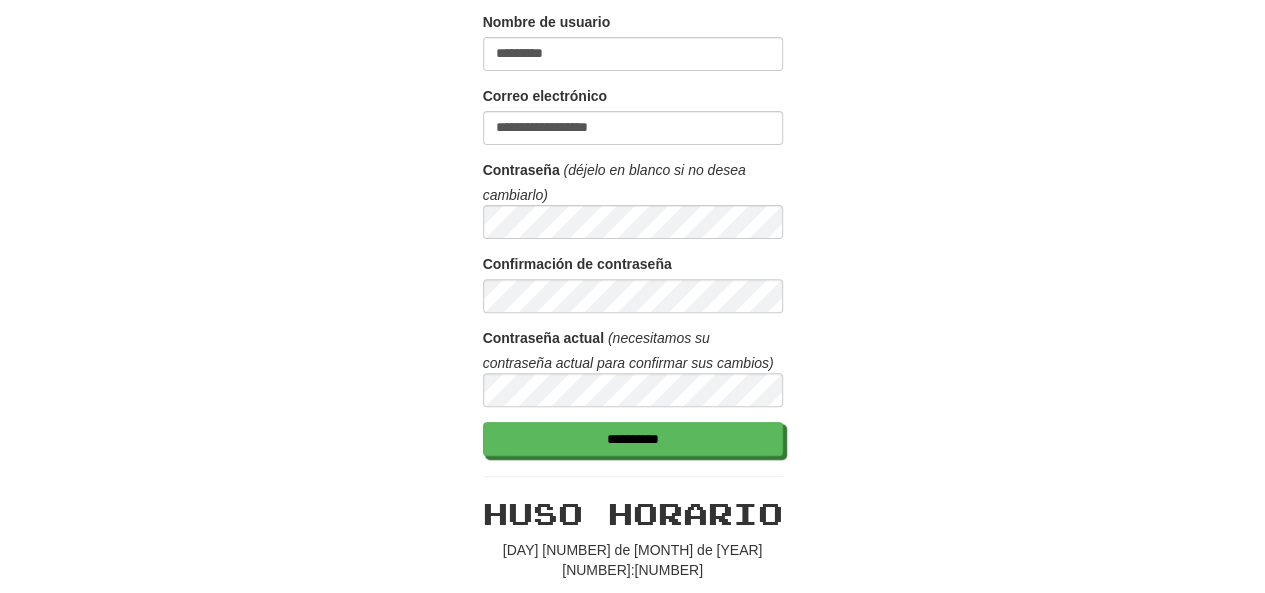 scroll, scrollTop: 0, scrollLeft: 0, axis: both 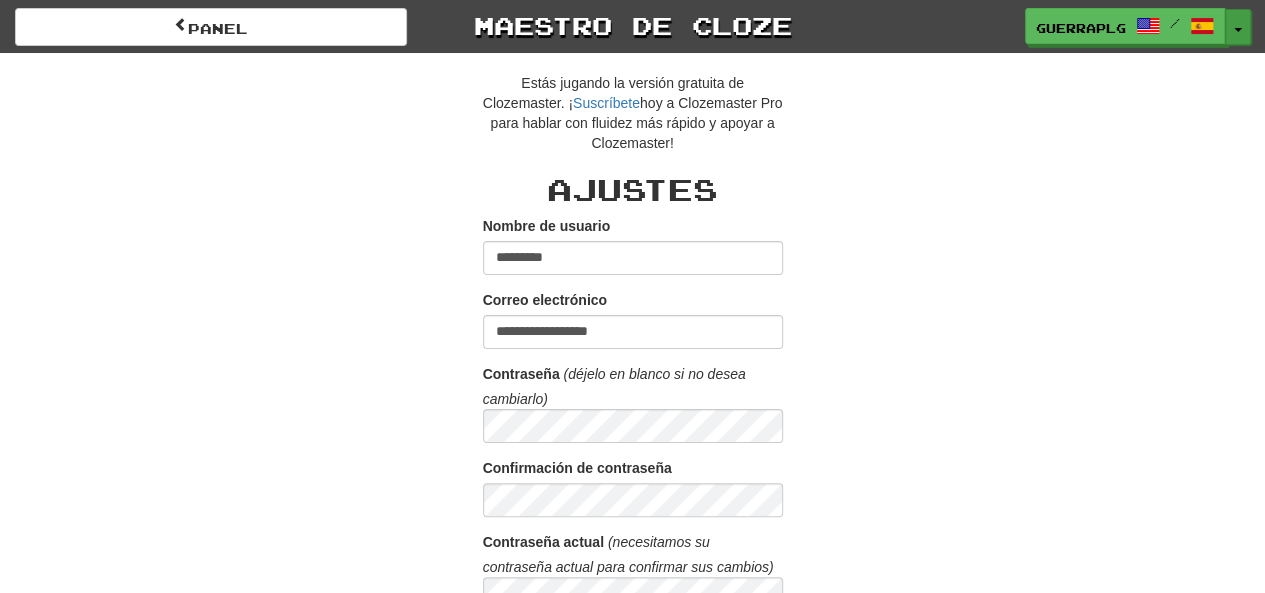 click on "Alternar menú desplegable" at bounding box center (1238, 27) 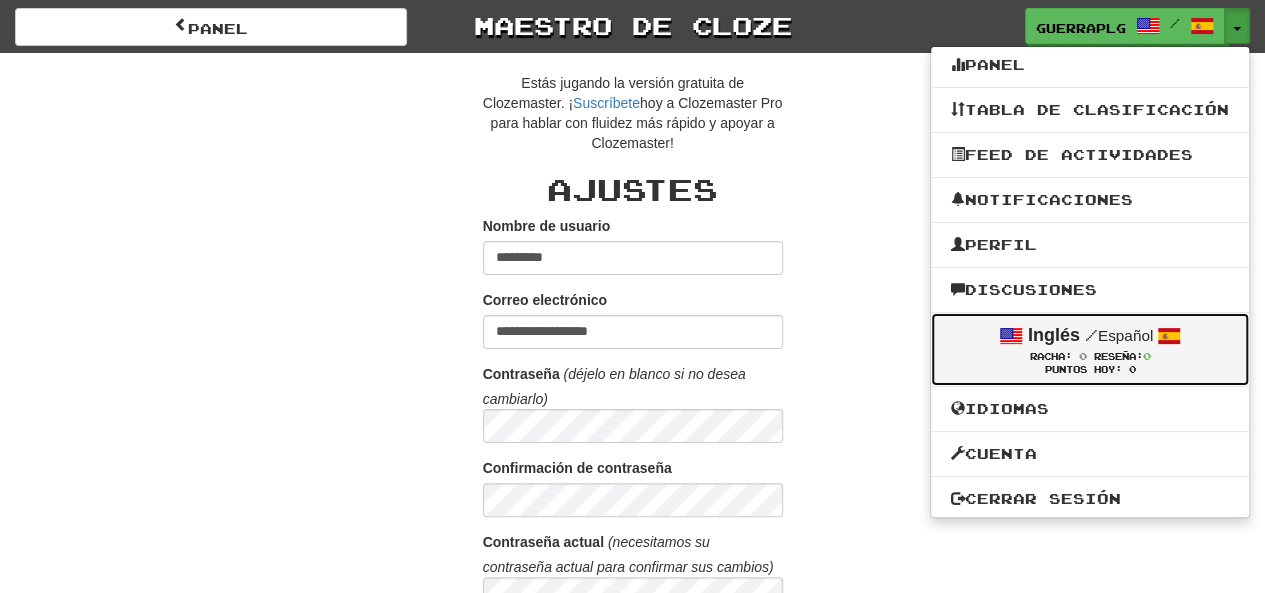 click on "Inglés" at bounding box center (1054, 335) 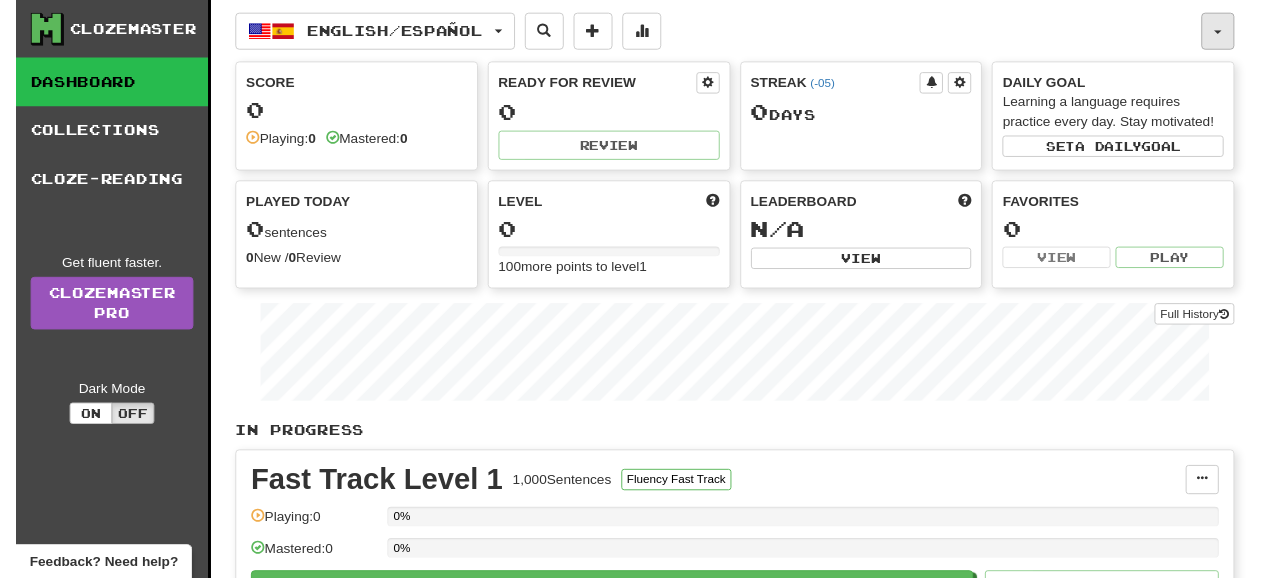 scroll, scrollTop: 0, scrollLeft: 0, axis: both 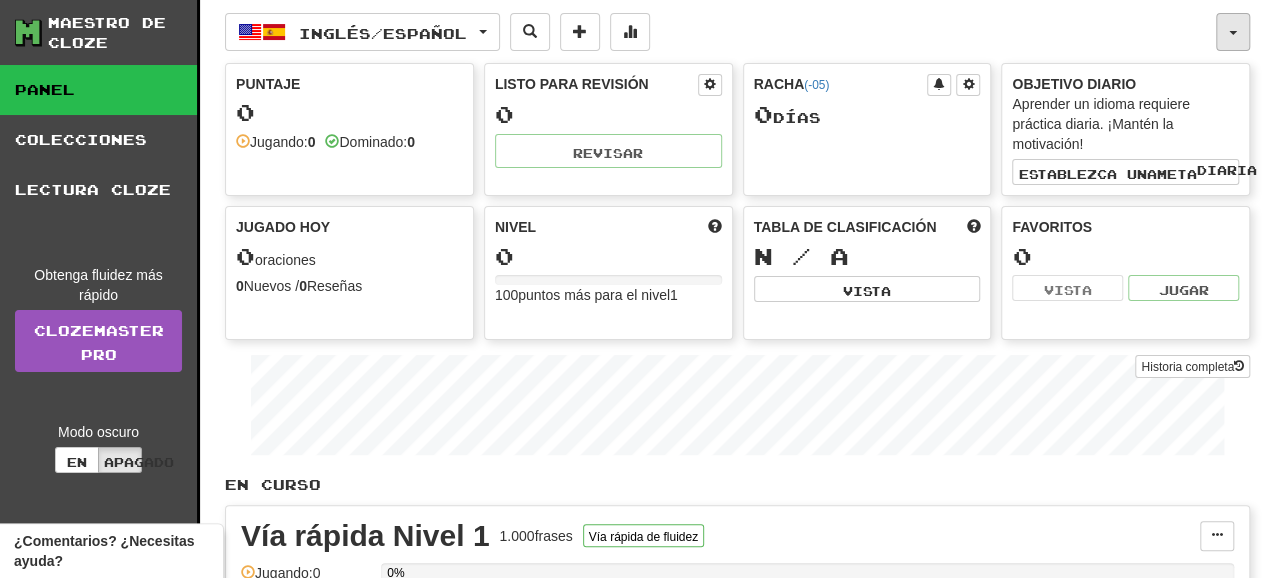click at bounding box center [1233, 32] 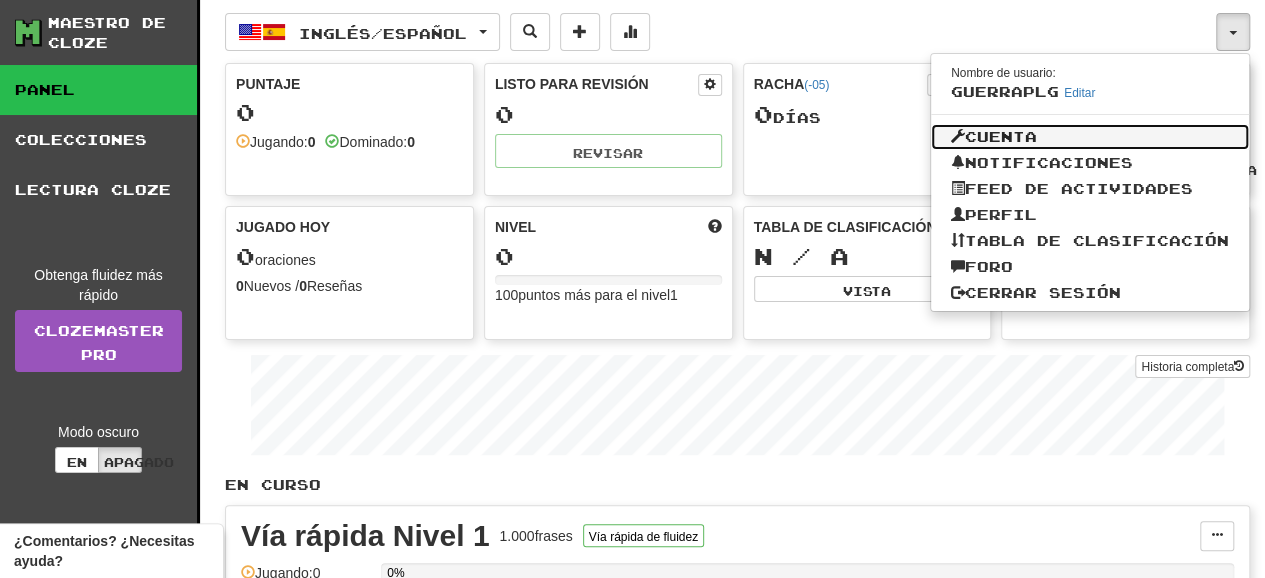 click on "Cuenta" at bounding box center (1001, 136) 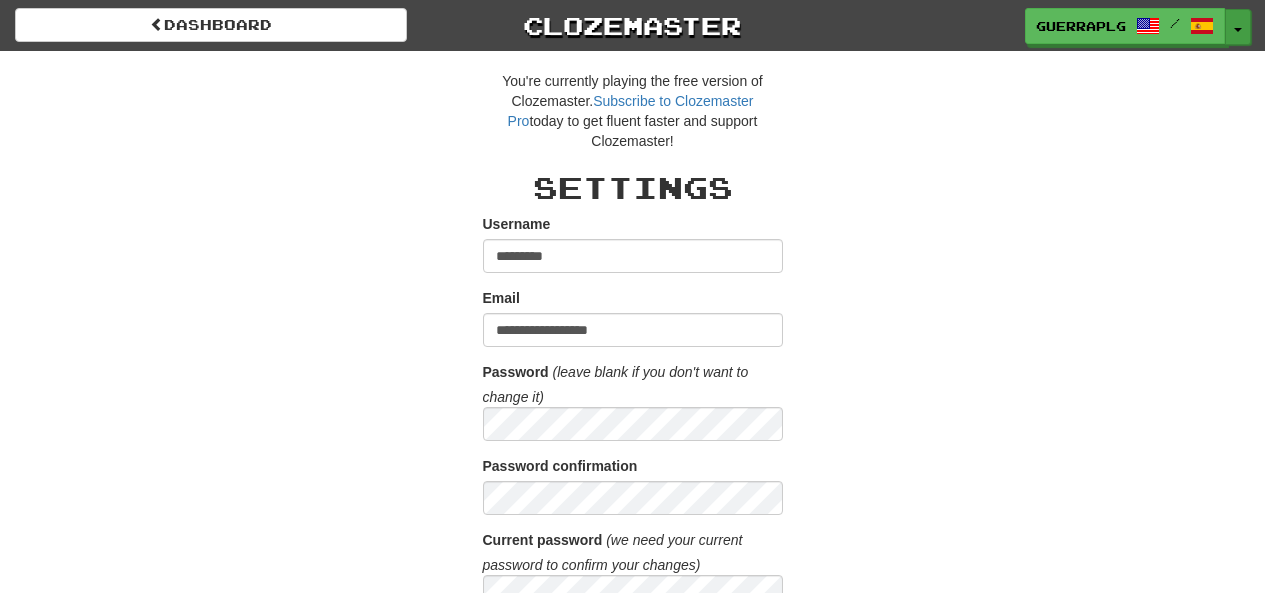 scroll, scrollTop: 0, scrollLeft: 0, axis: both 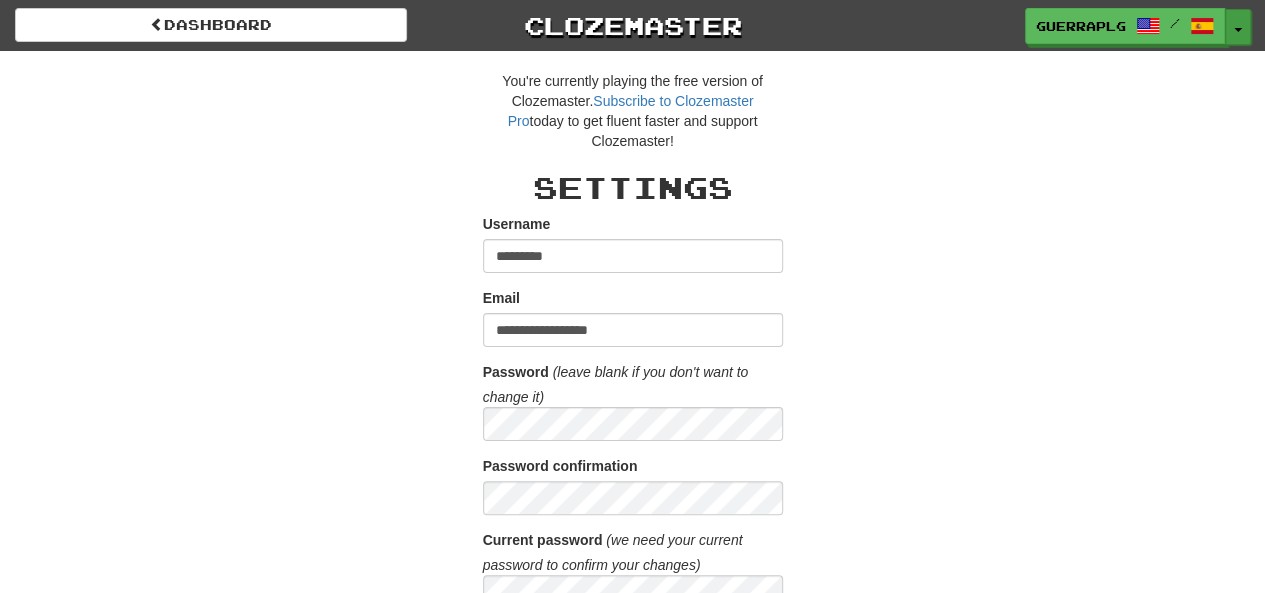 click on "Toggle Dropdown" at bounding box center [1238, 27] 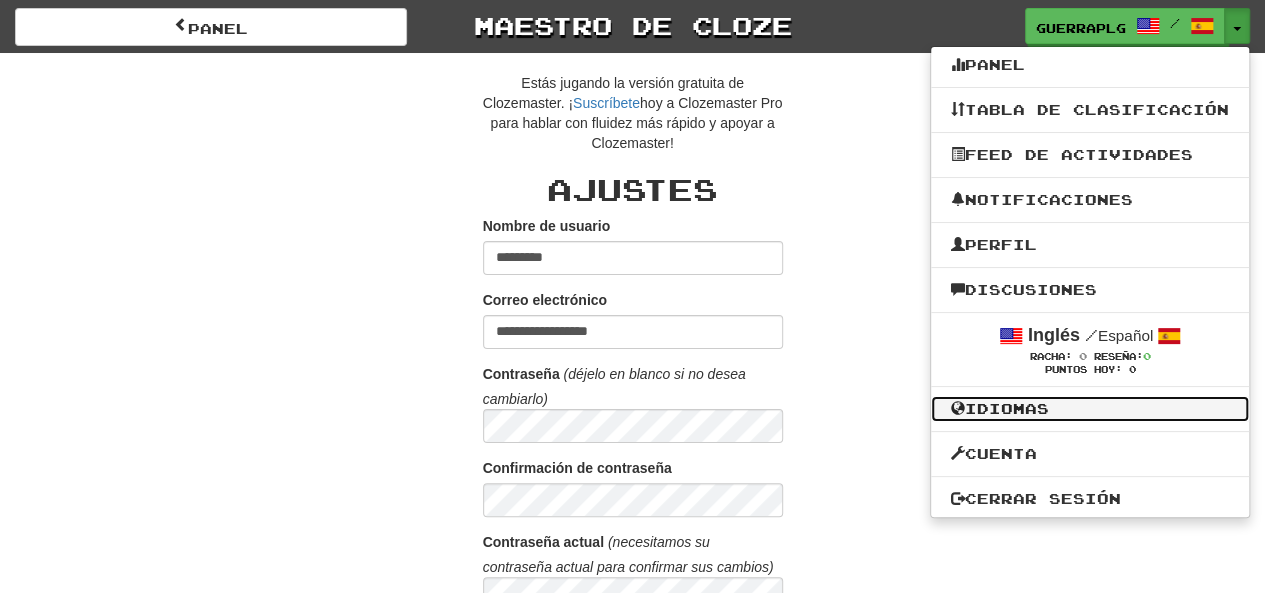 click on "Idiomas" at bounding box center (1007, 408) 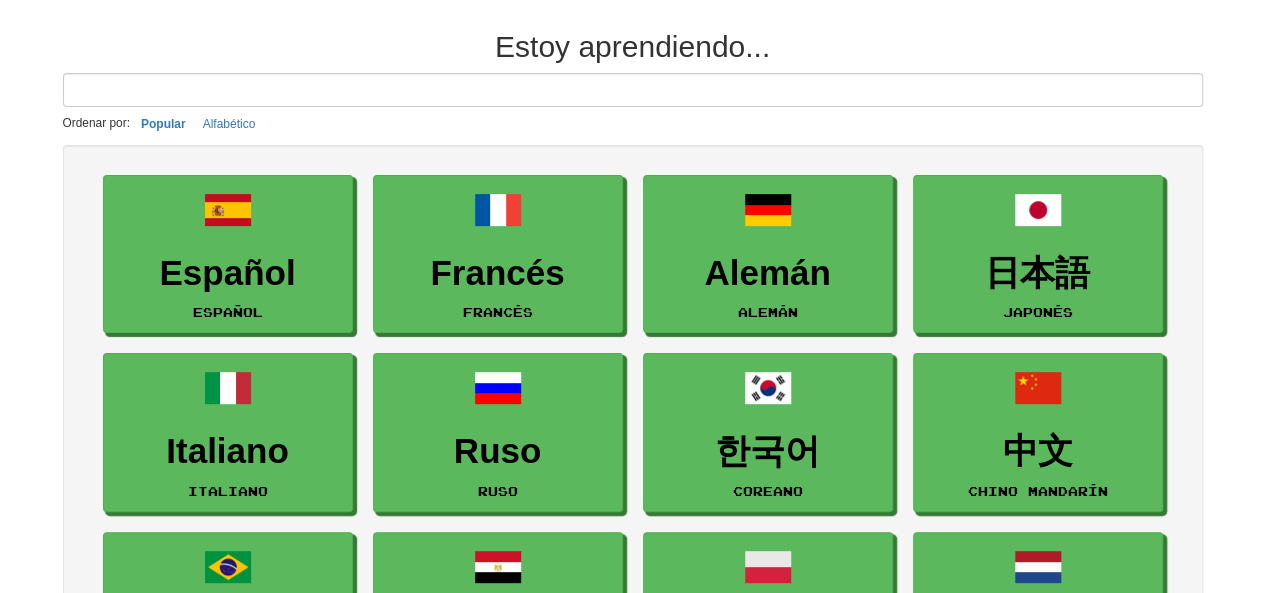 scroll, scrollTop: 0, scrollLeft: 0, axis: both 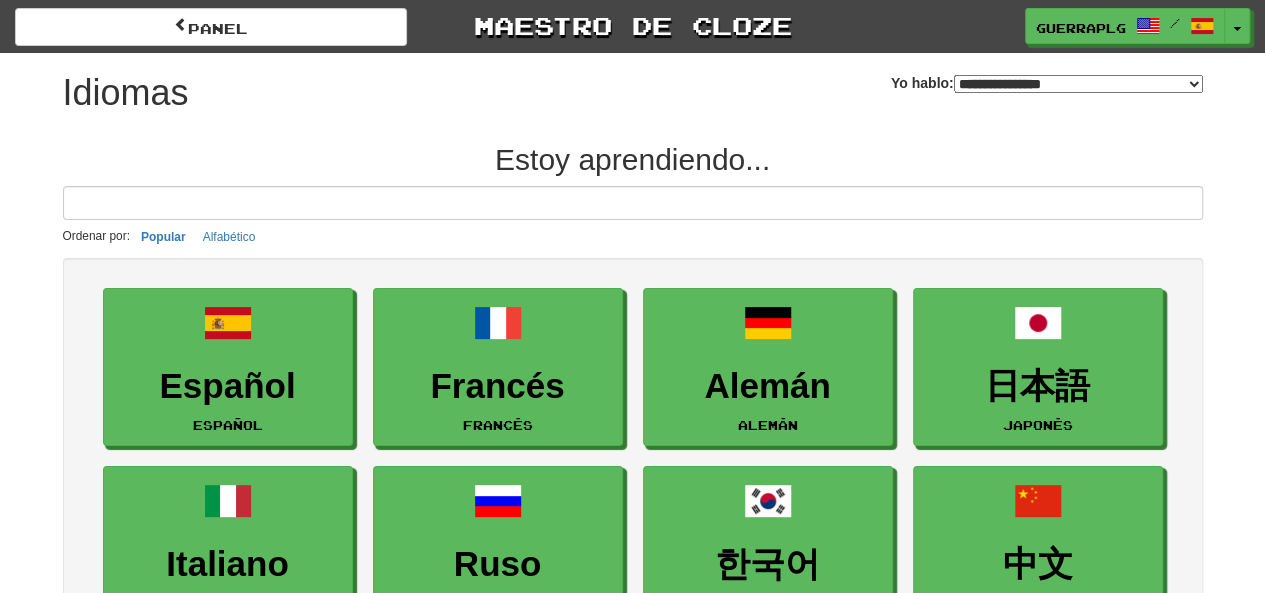 click on "**********" at bounding box center (1078, 84) 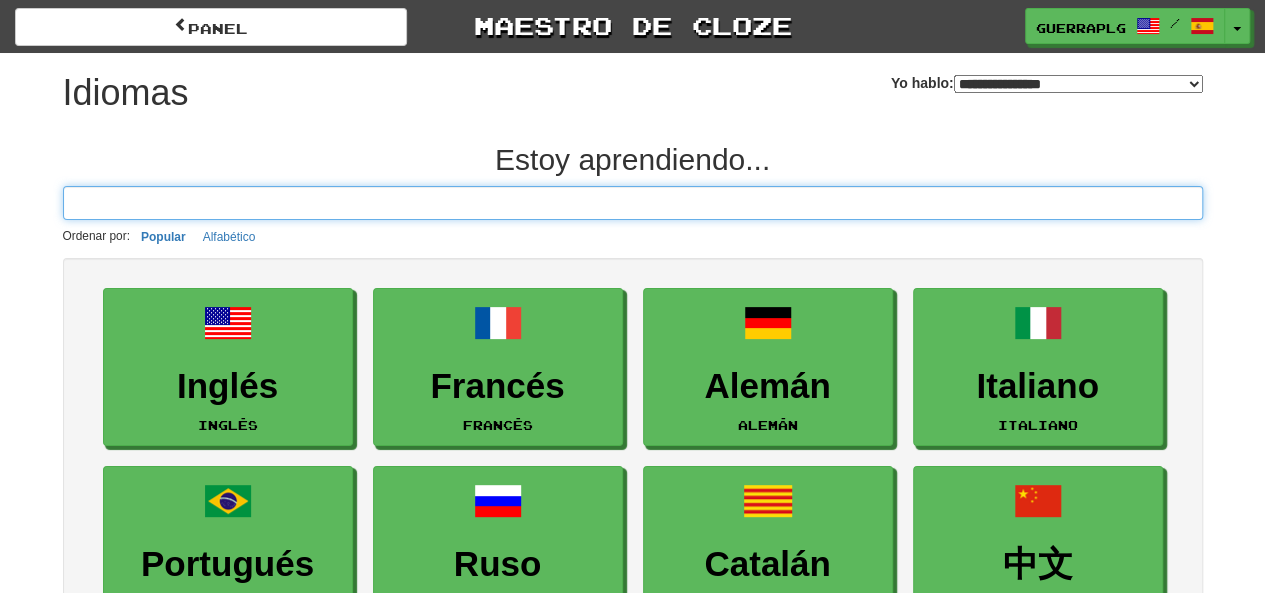 click at bounding box center [633, 203] 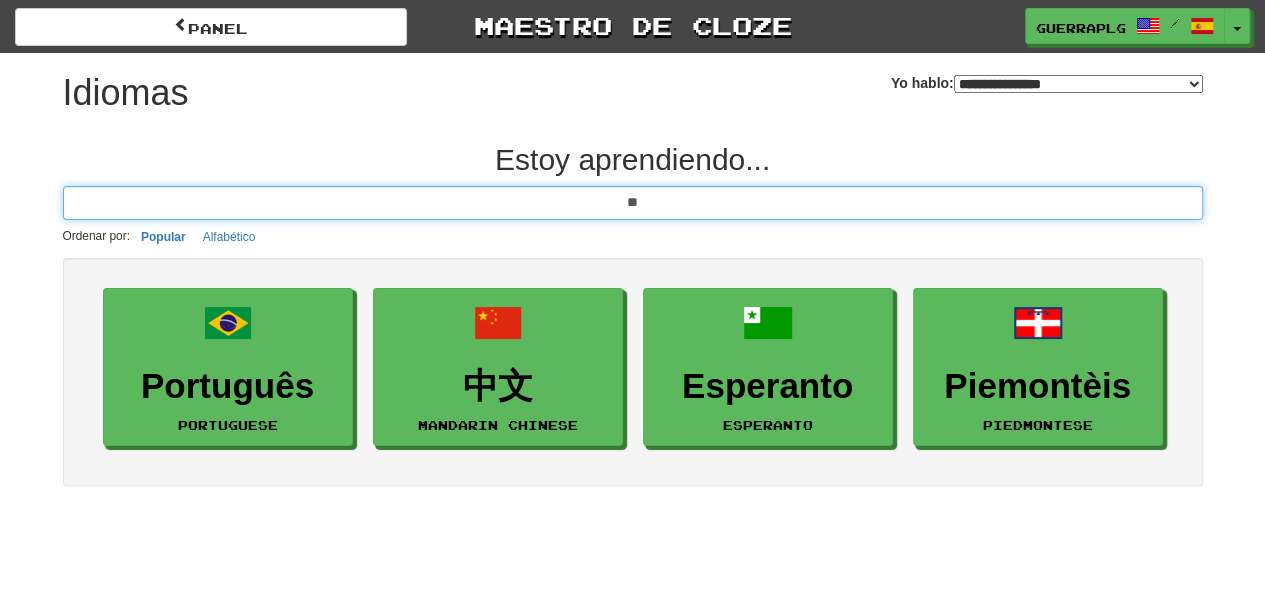type on "*" 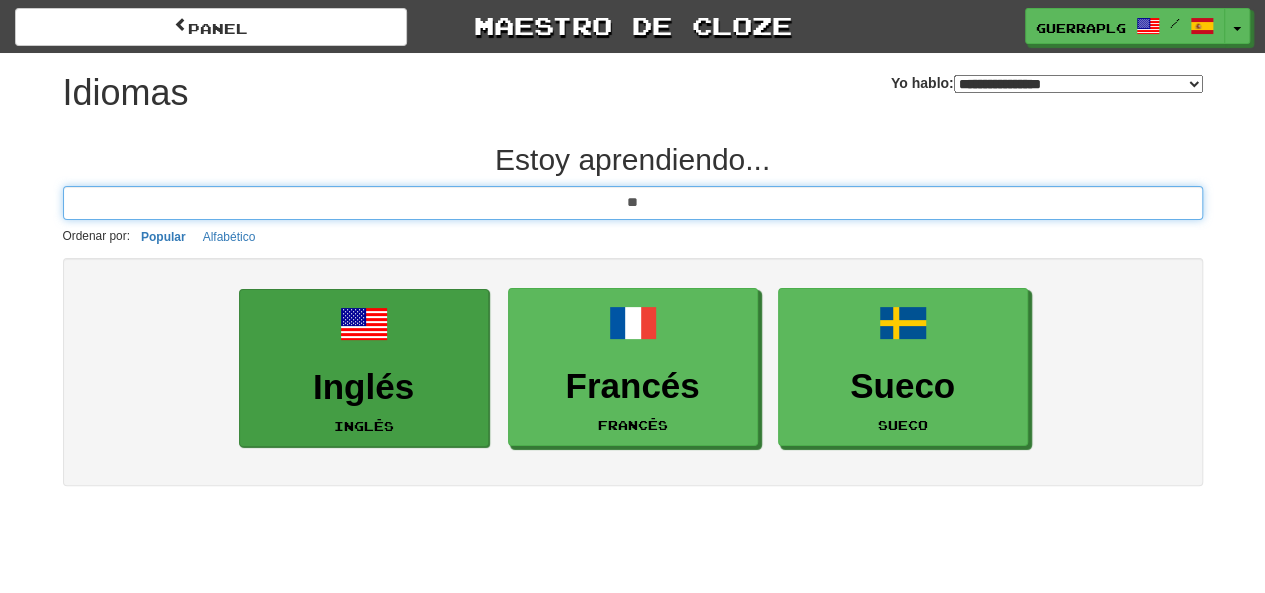 type on "**" 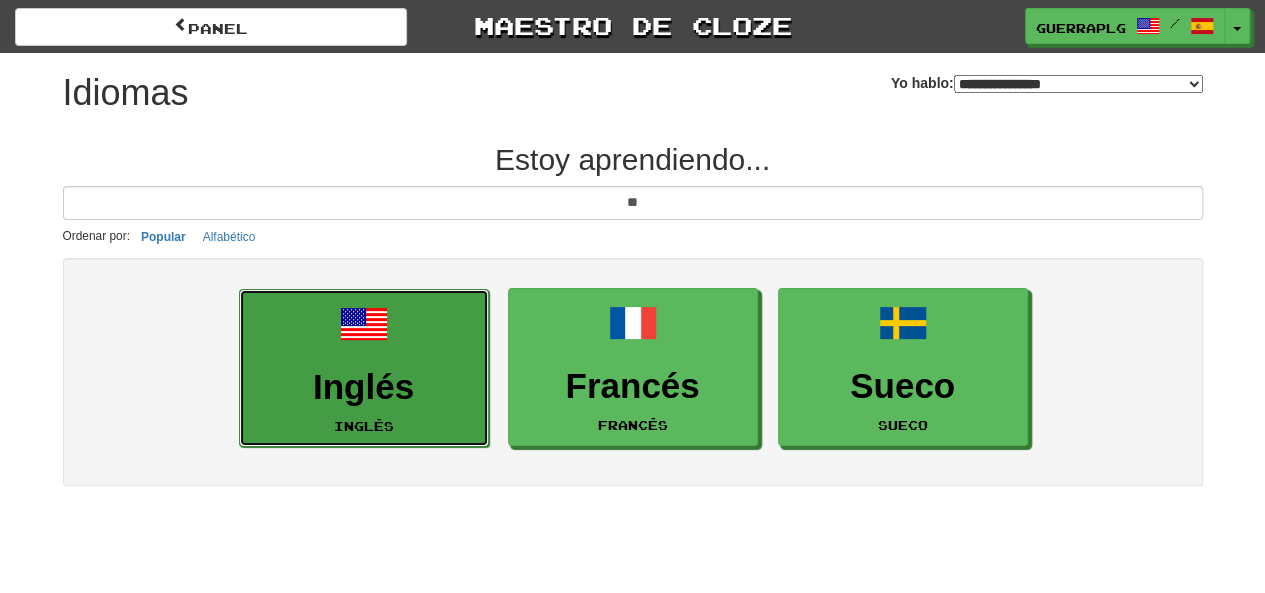 click on "Inglés" at bounding box center [364, 387] 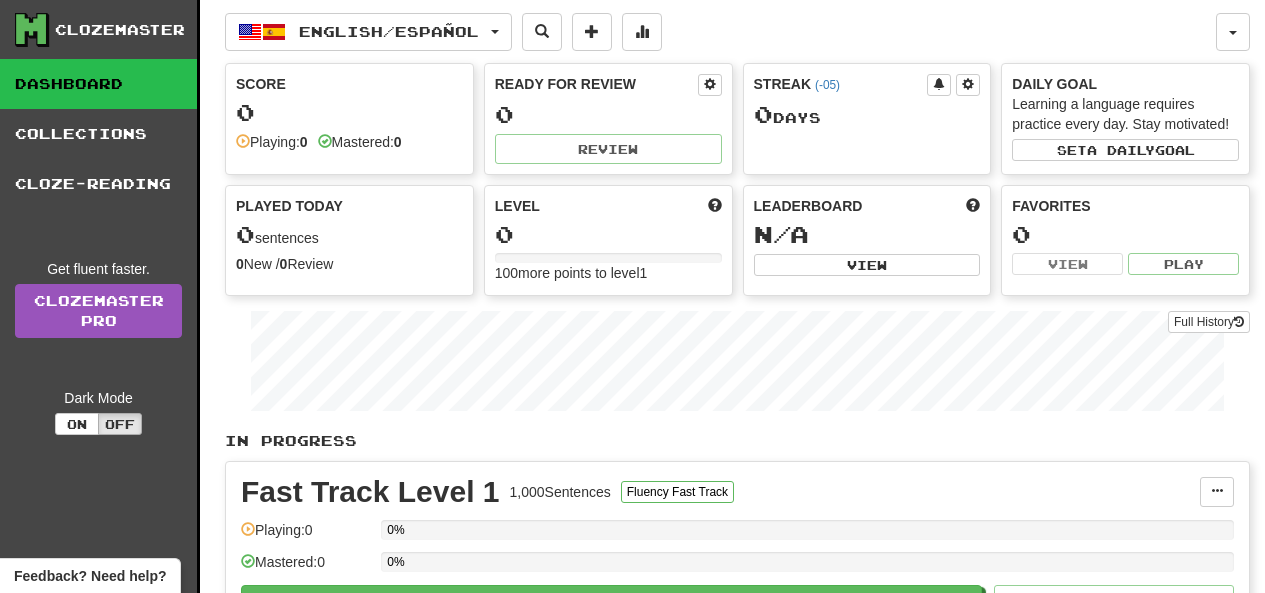 scroll, scrollTop: 0, scrollLeft: 0, axis: both 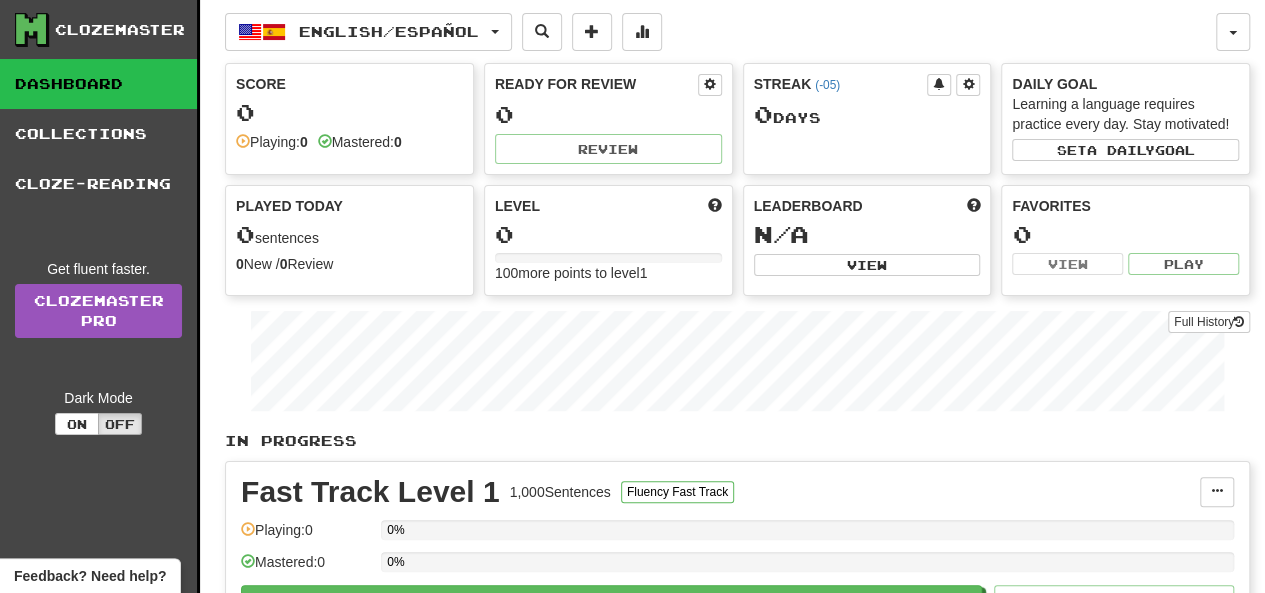 click on "English  /  Español English  /  Español Streak:  0   Review:  0 Points today:  0  Language Pairing" at bounding box center (720, 32) 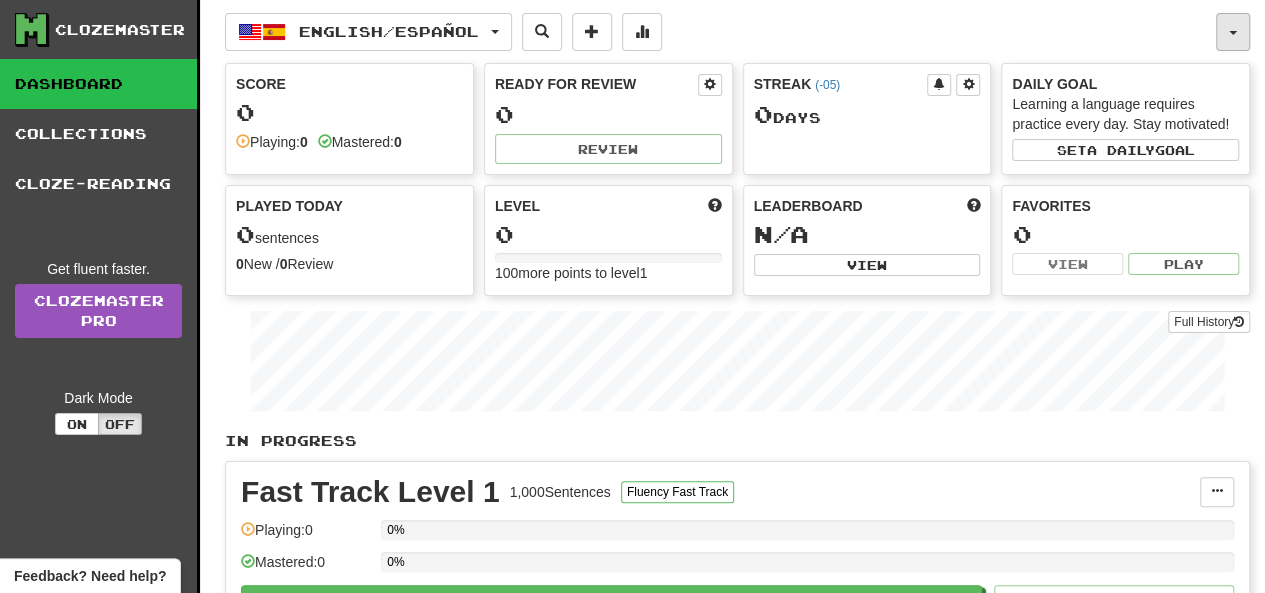 click at bounding box center (1233, 32) 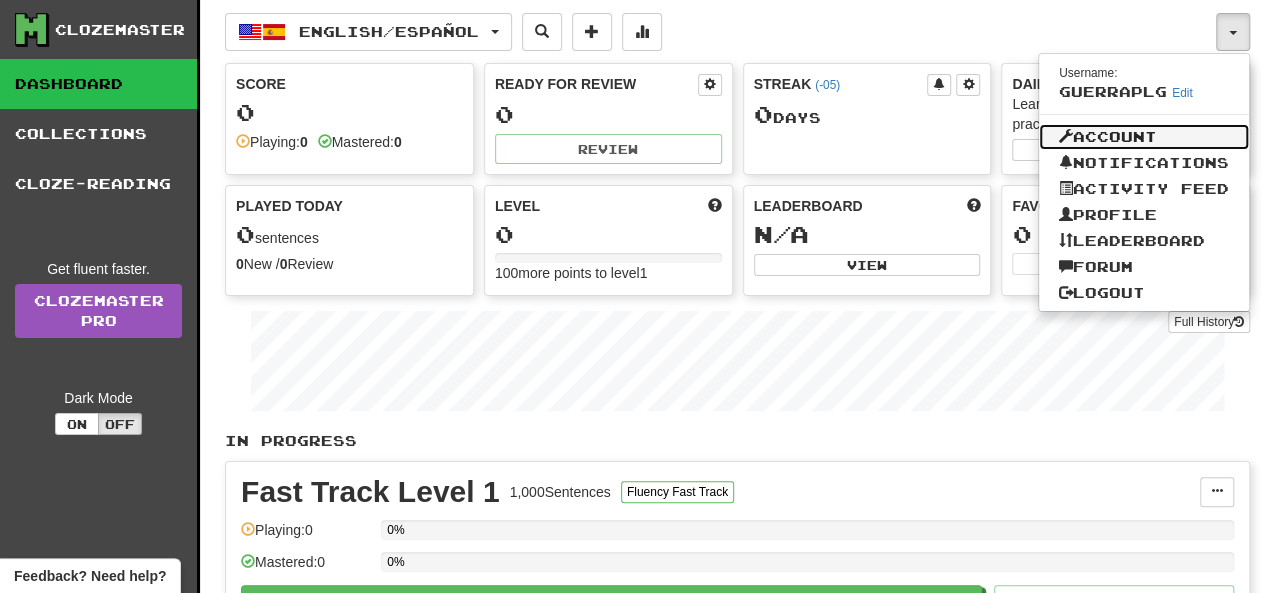 click on "Account" at bounding box center [1144, 137] 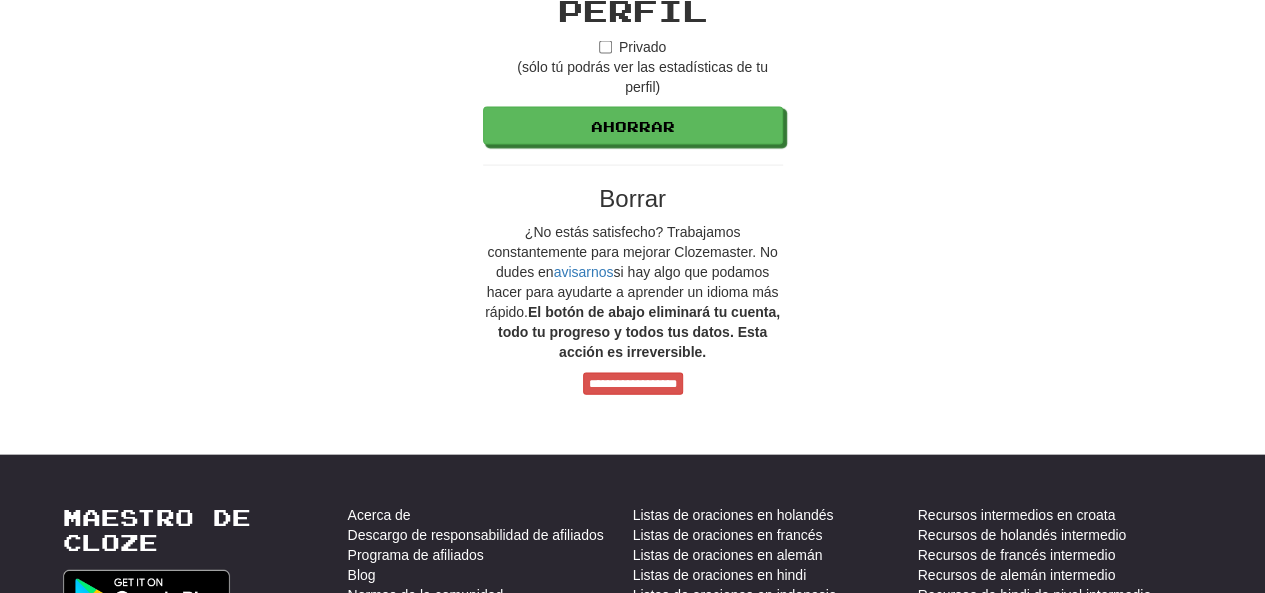 scroll, scrollTop: 1905, scrollLeft: 0, axis: vertical 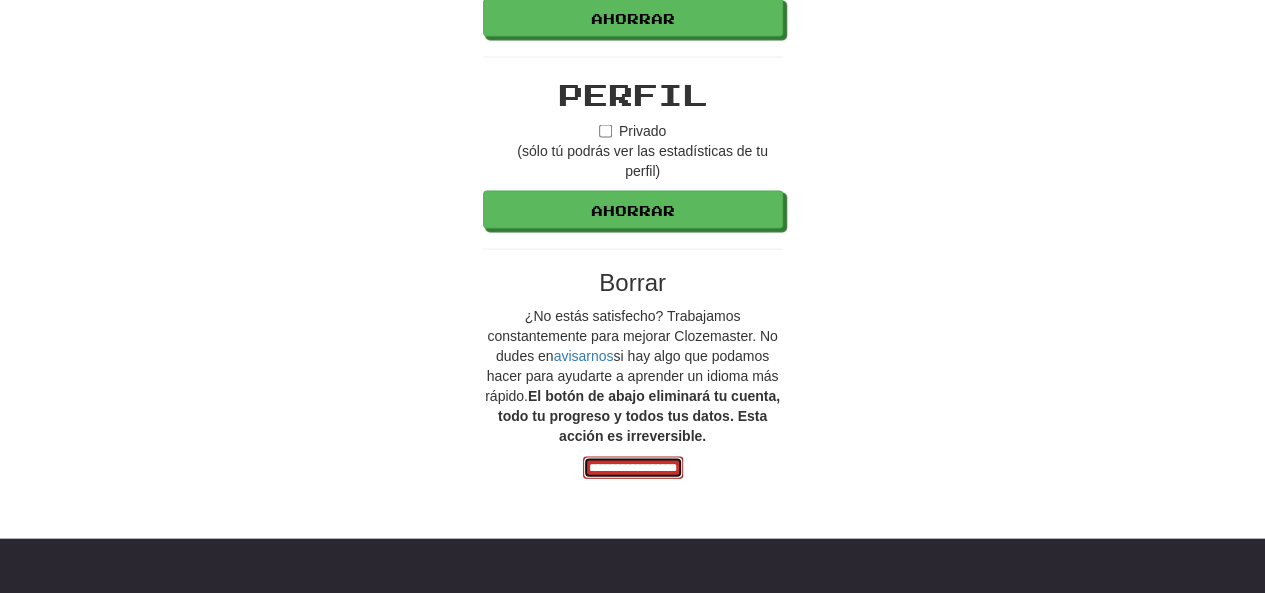 click on "**********" at bounding box center (633, 468) 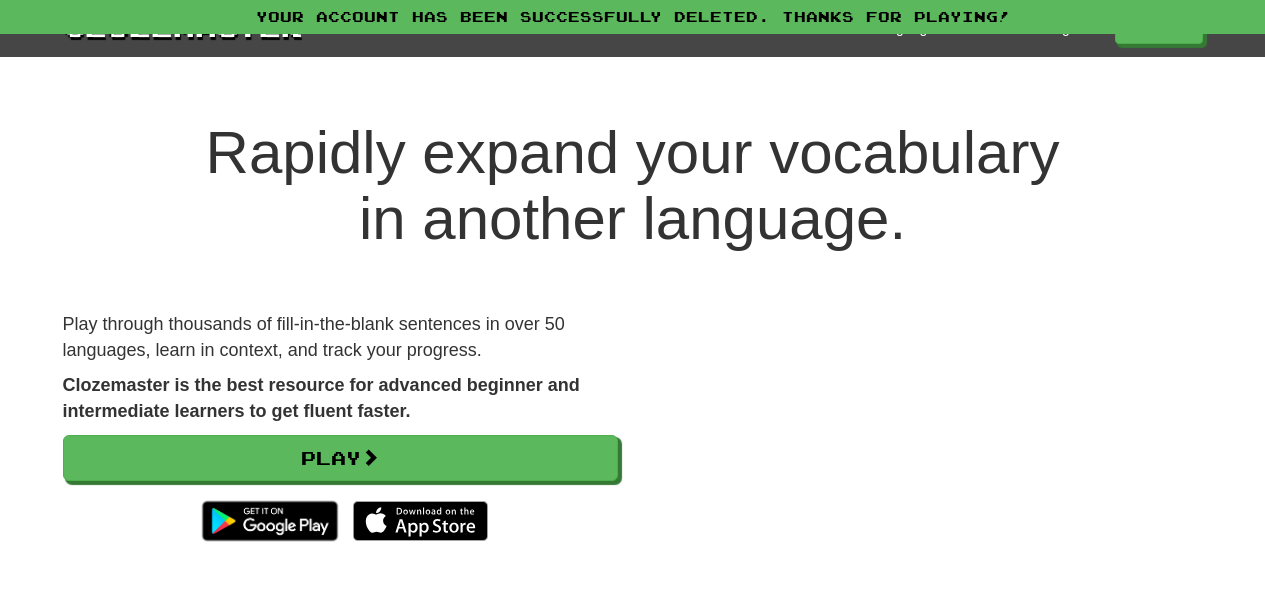scroll, scrollTop: 0, scrollLeft: 0, axis: both 